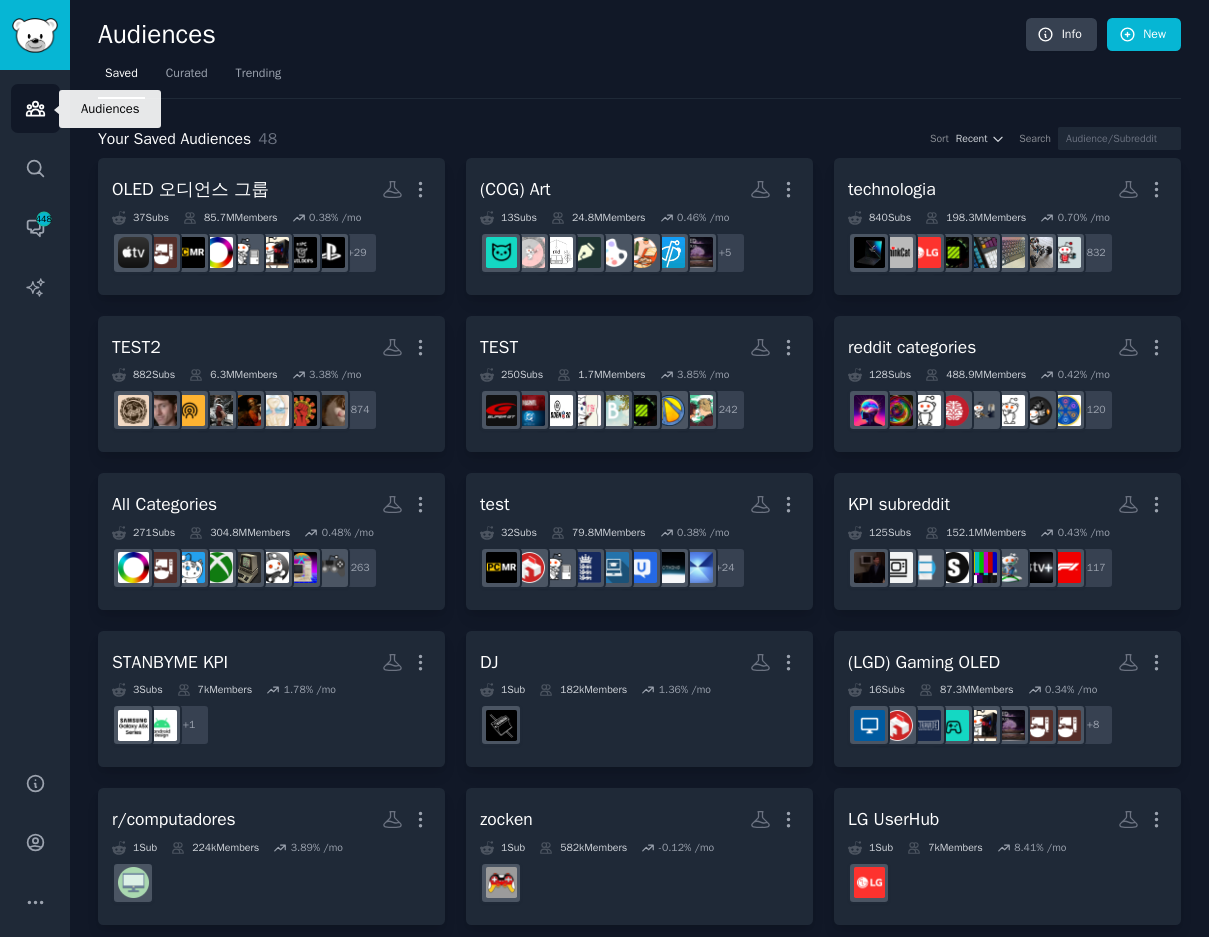 scroll, scrollTop: 0, scrollLeft: 0, axis: both 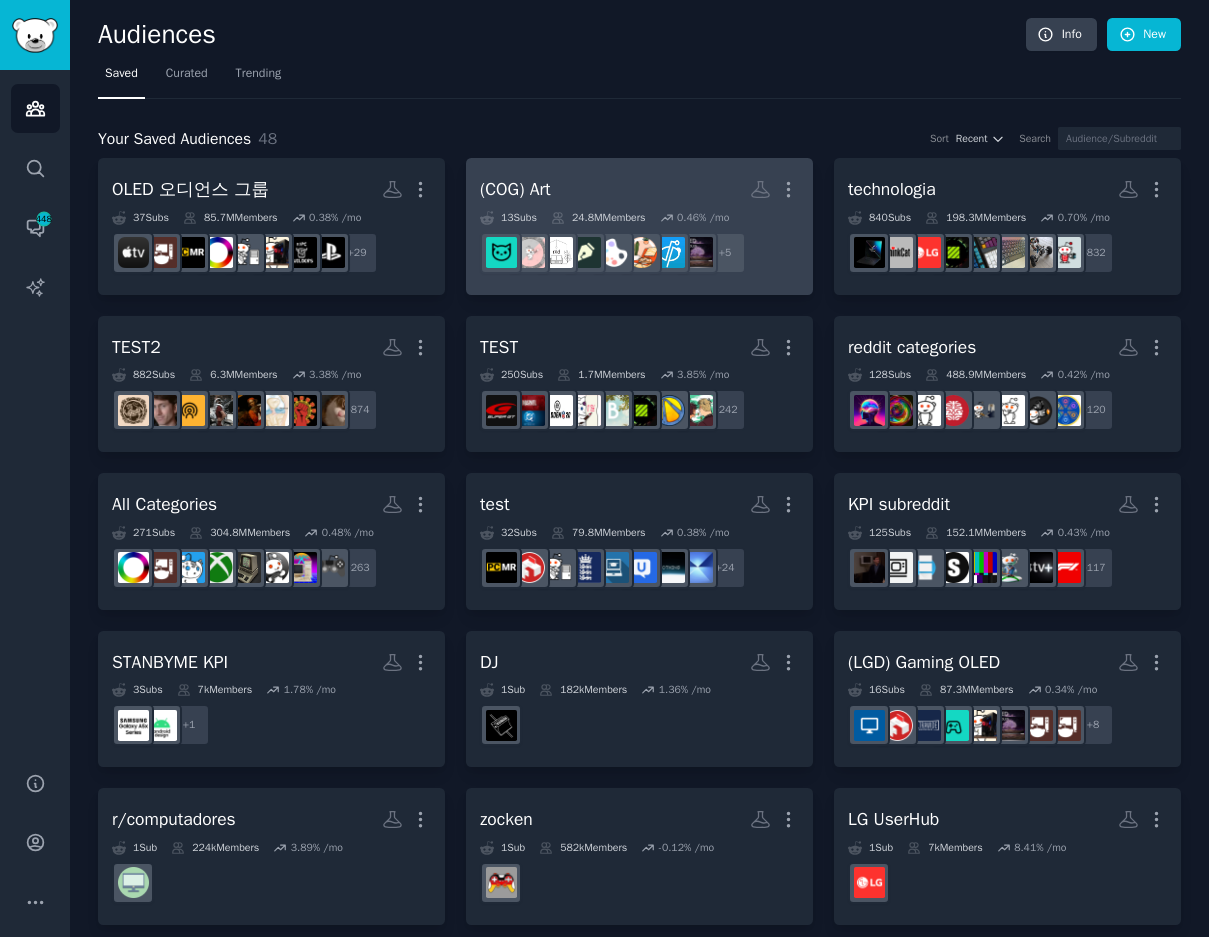 click on "(COG) Art More" at bounding box center (639, 189) 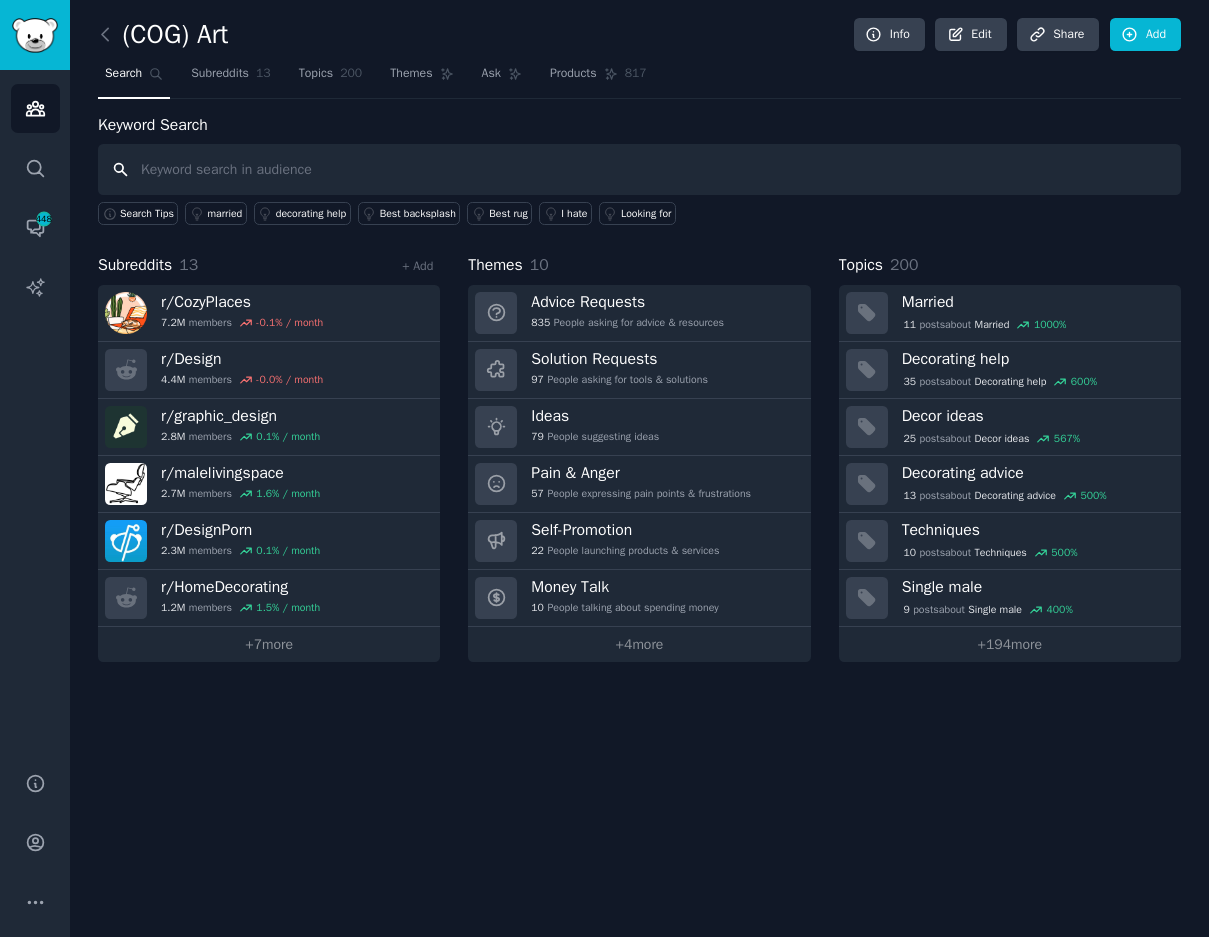 click at bounding box center (639, 169) 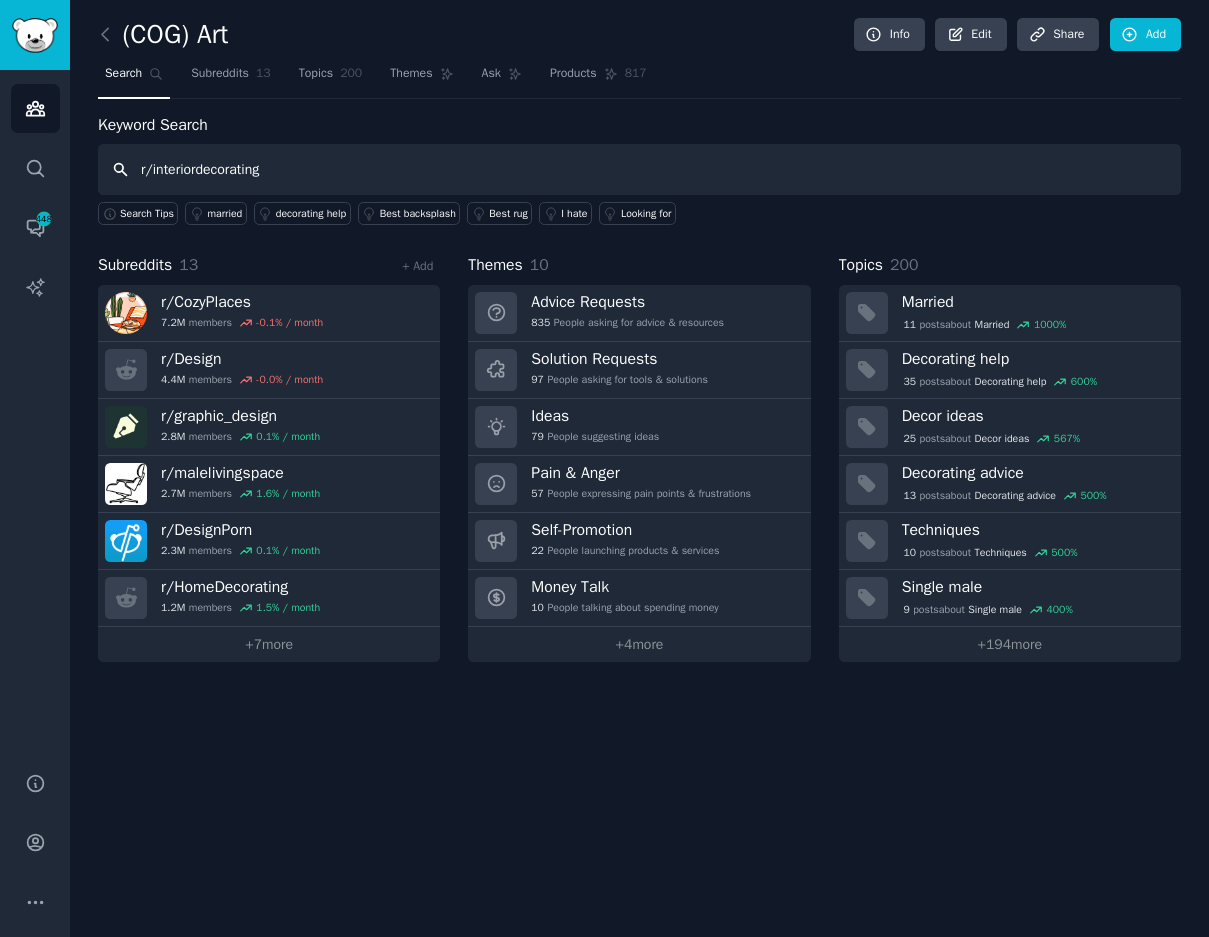 type on "r/interiordecorating" 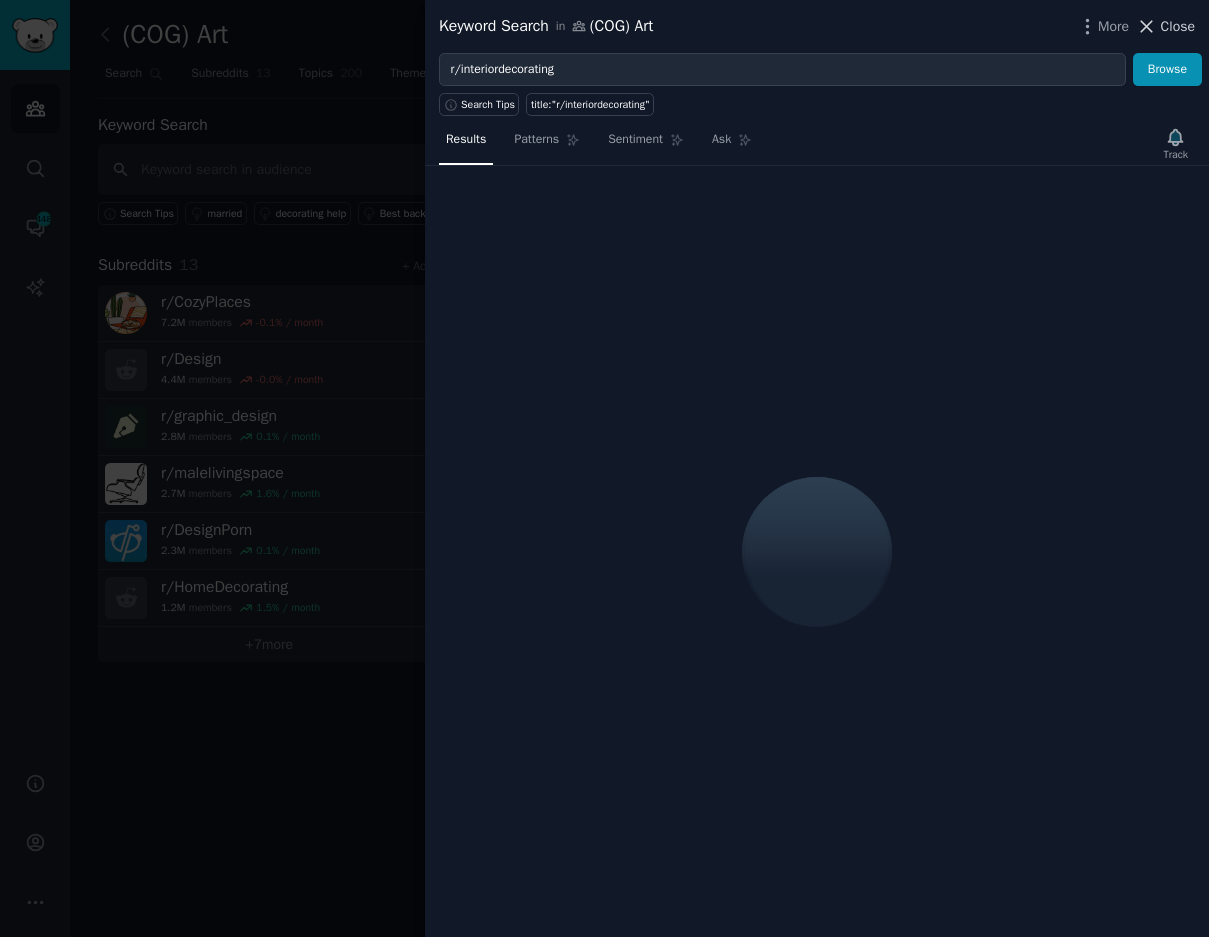 click 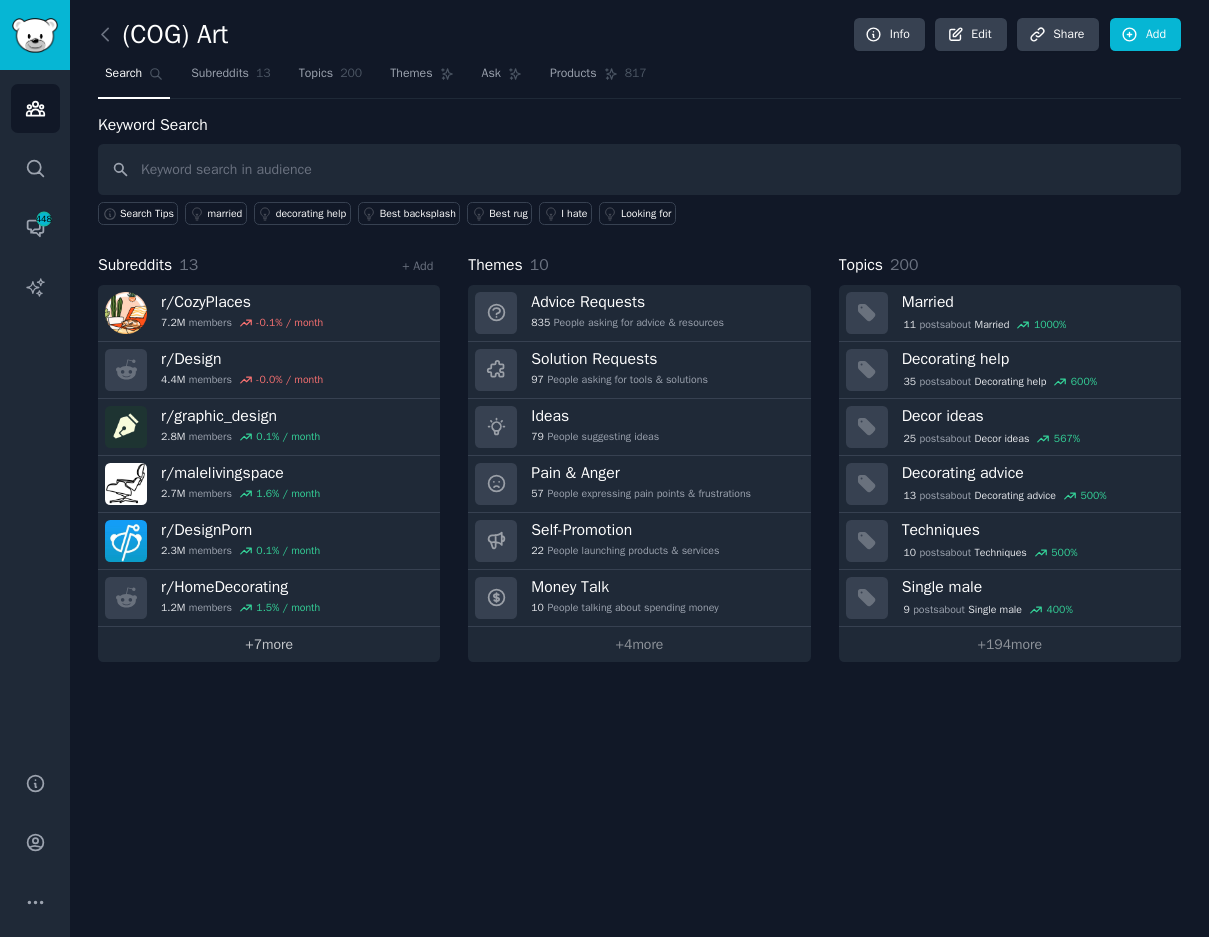 click on "+  7  more" at bounding box center [269, 644] 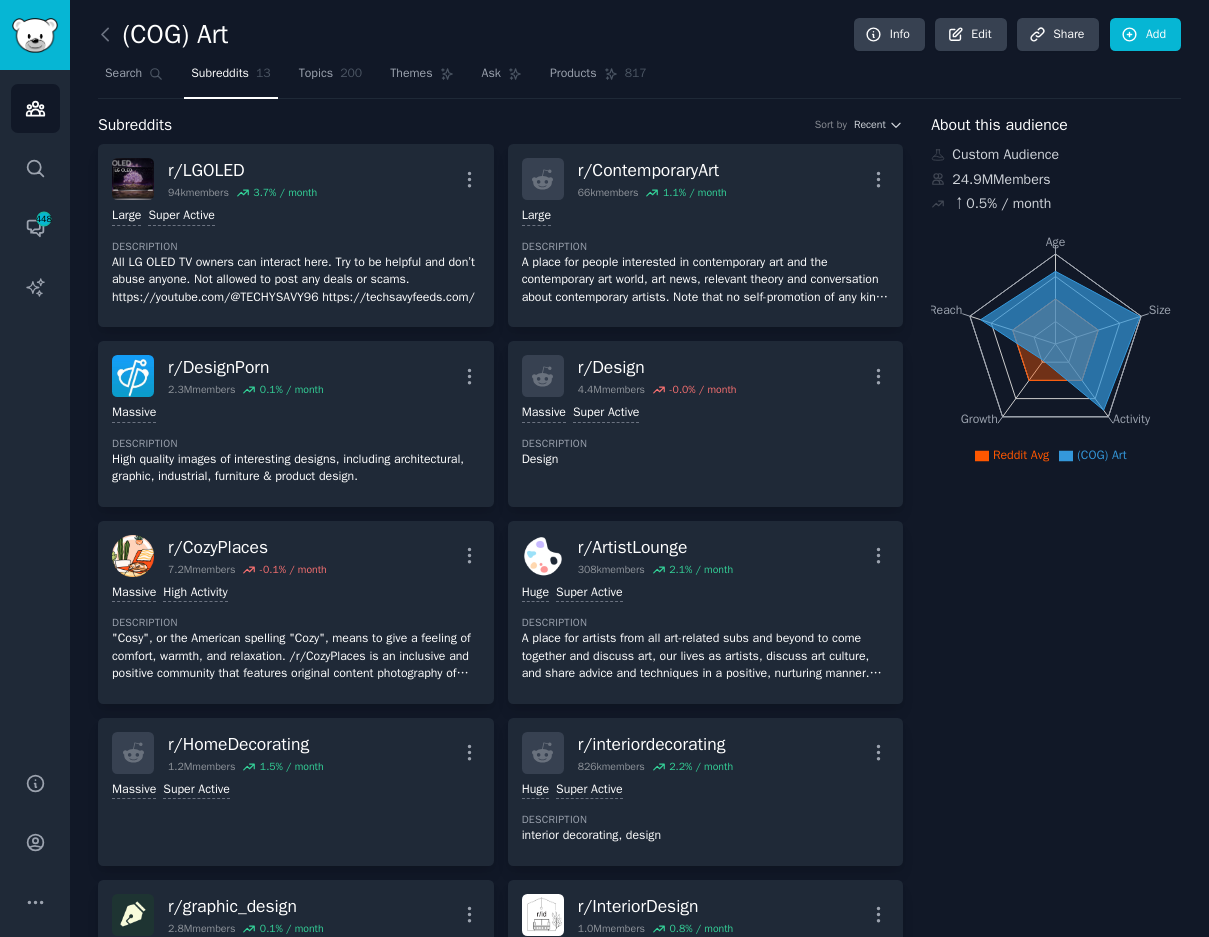 scroll, scrollTop: 400, scrollLeft: 0, axis: vertical 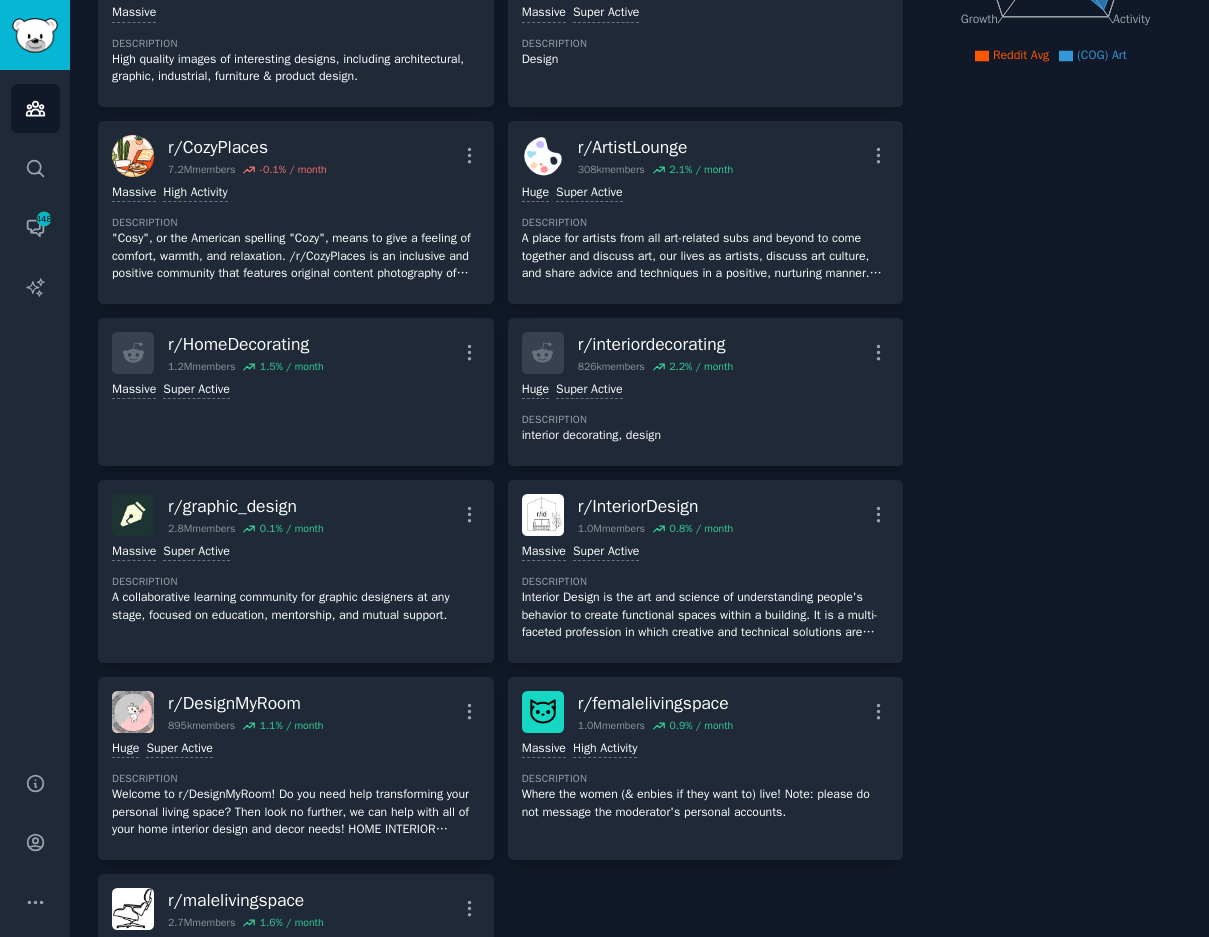 click on "r/ LGOLED 94k  members 3.7 % / month More Large Super Active Description All LG OLED TV owners can interact here. Try to be helpful and don’t abuse anyone. Not allowed to post  any deals or scams.
https://youtube.com/@TECHYSAVY96
https://techsavyfeeds.com/ r/ ContemporaryArt 66k  members 1.1 % / month More Large Description A place for people interested in contemporary art and the contemporary art world, art news, relevant theory and conversation about contemporary artists.  Note that no self-promotion of any kind is allowed on this subreddit. r/ DesignPorn 2.3M  members 0.1 % / month More Massive Description High quality images of interesting designs, including architectural, graphic, industrial, furniture & product design. r/ Design 4.4M  members -0.0 % / month More Massive Super Active Description Design r/ CozyPlaces 7.2M  members -0.1 % / month More Massive High Activity Description r/ ArtistLounge 308k  members 2.1 % / month More Huge Super Active Description r/ HomeDecorating 1.2M  members 1.5 r/" at bounding box center (500, 400) 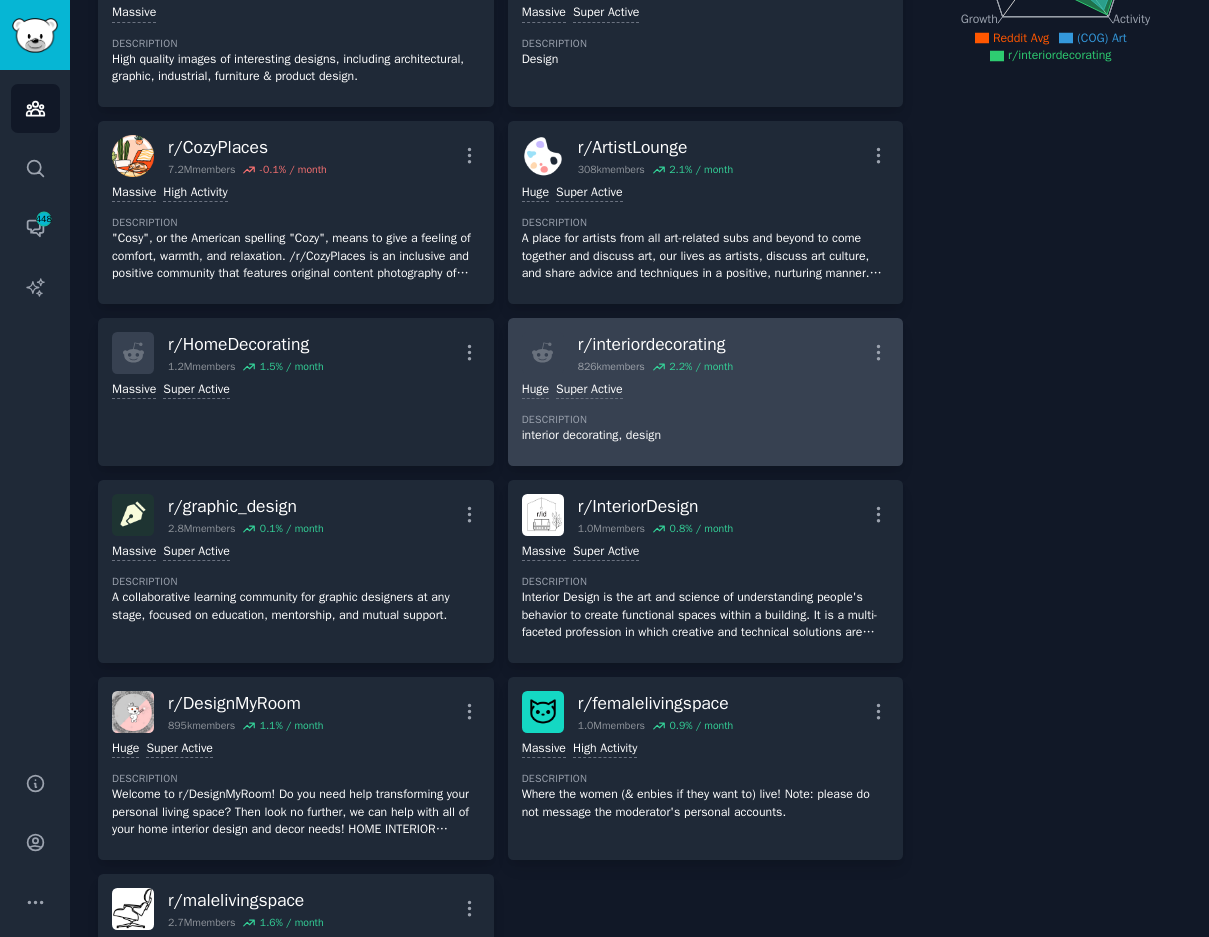 click on "r/ interiordecorating 826k  members 2.2 % / month More" at bounding box center (706, 353) 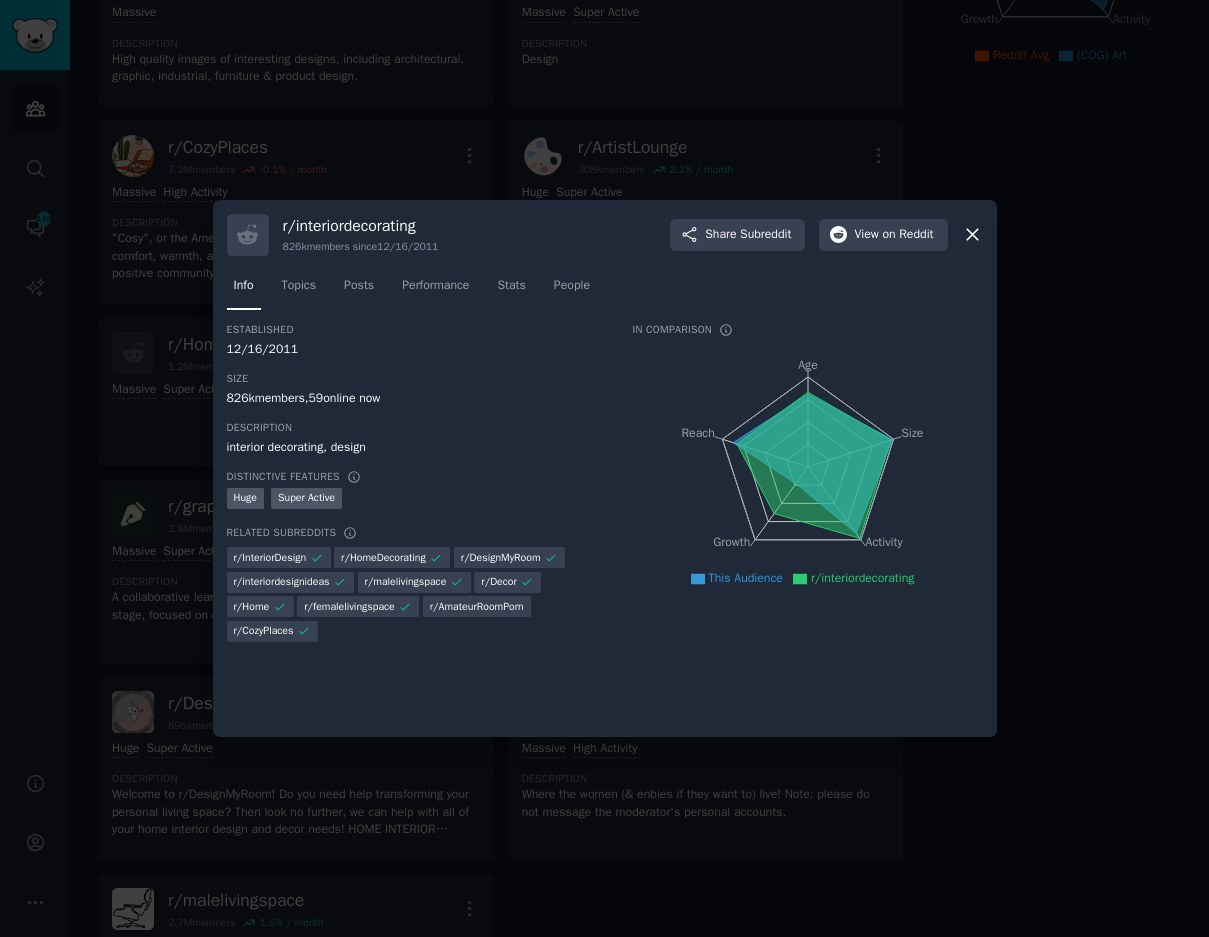 click at bounding box center (604, 468) 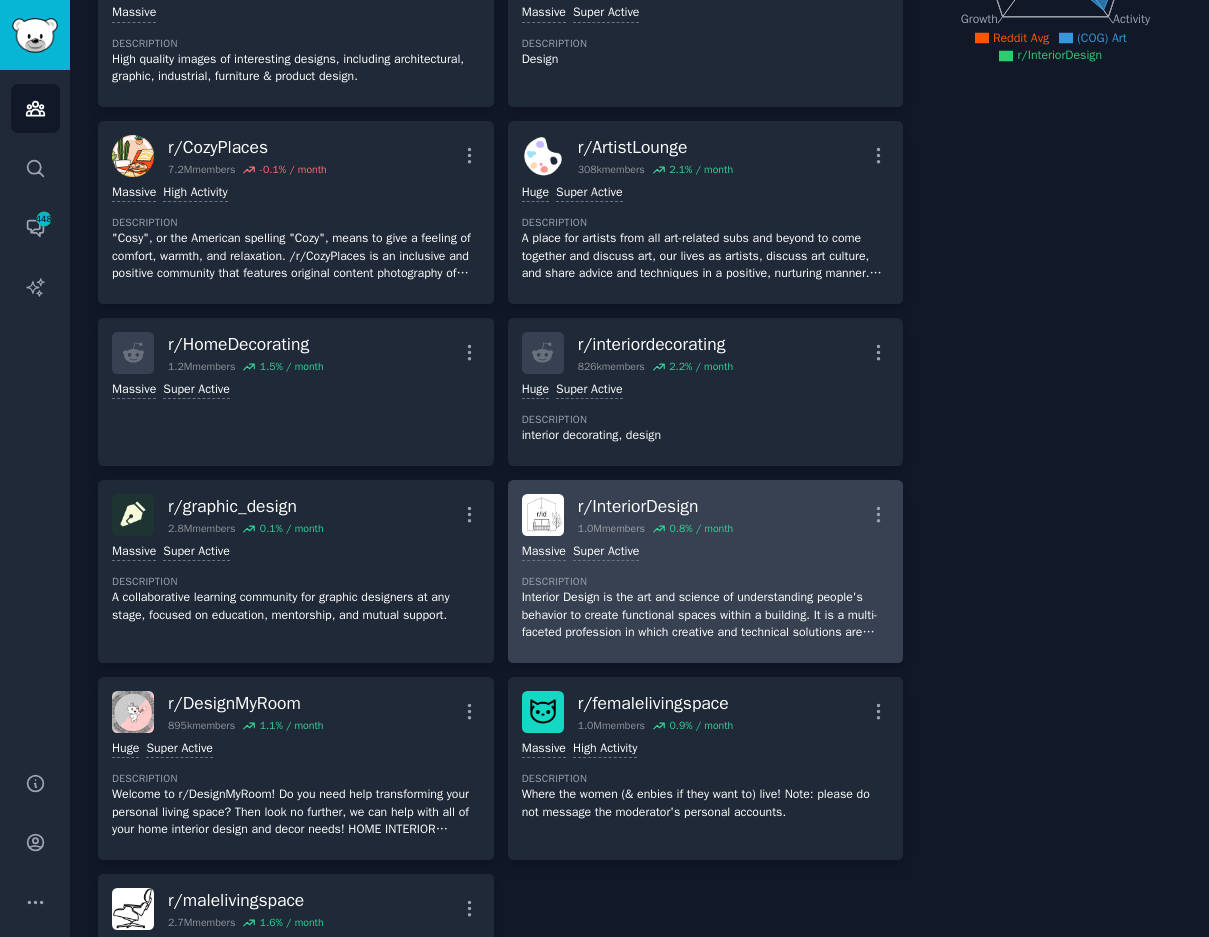 click on "Massive Super Active Description Interior Design is the art and science of understanding people's behavior to create functional spaces within a building.
It is a multi-faceted profession in which creative and technical solutions are applied within a structure to achieve a built interior environment. These solutions are functional, enhance the quality of life and culture of the occupants and are aesthetically attractive.
Please read the rules before posting : https://www.reddit.com/r/interiordesign/about/rules" at bounding box center [706, 592] 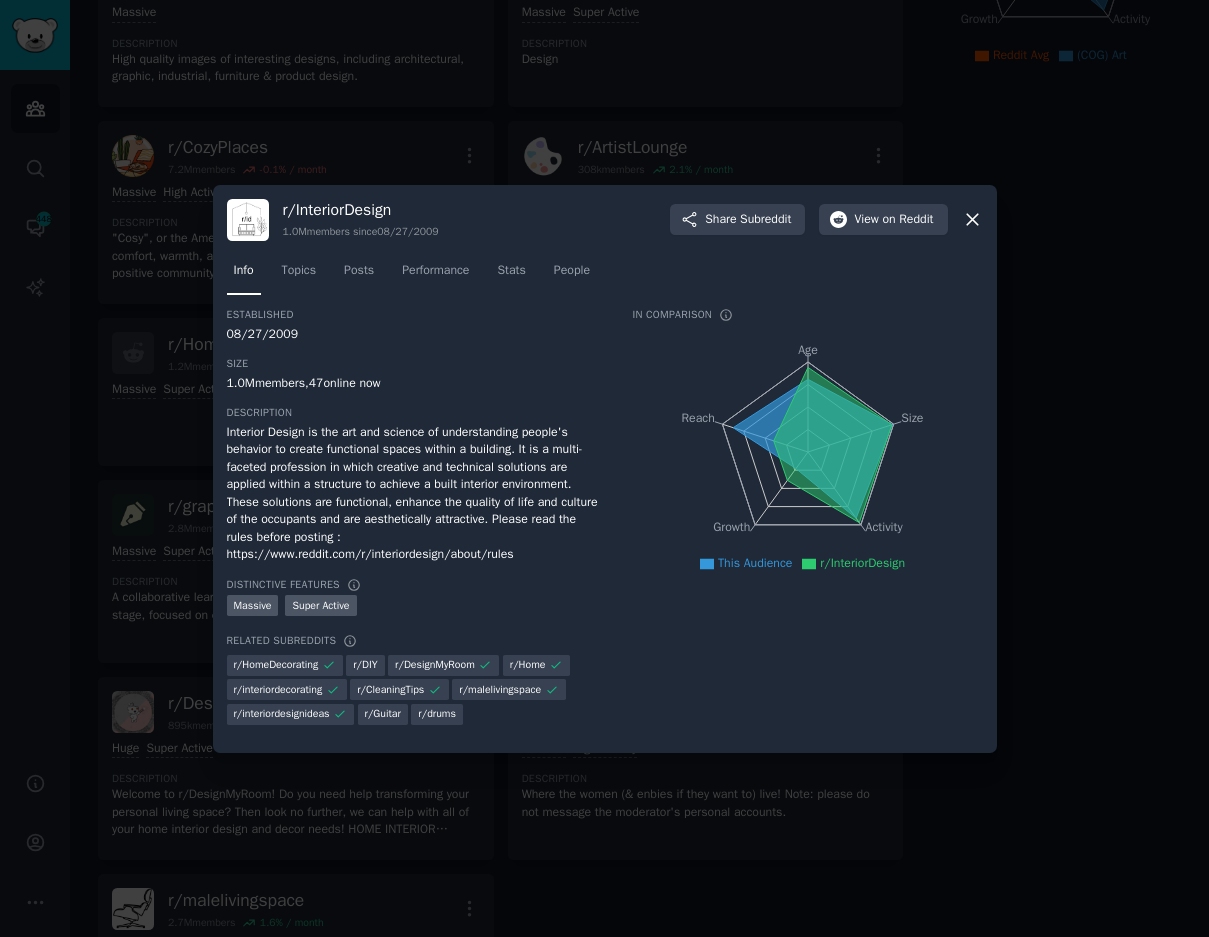 click at bounding box center [604, 468] 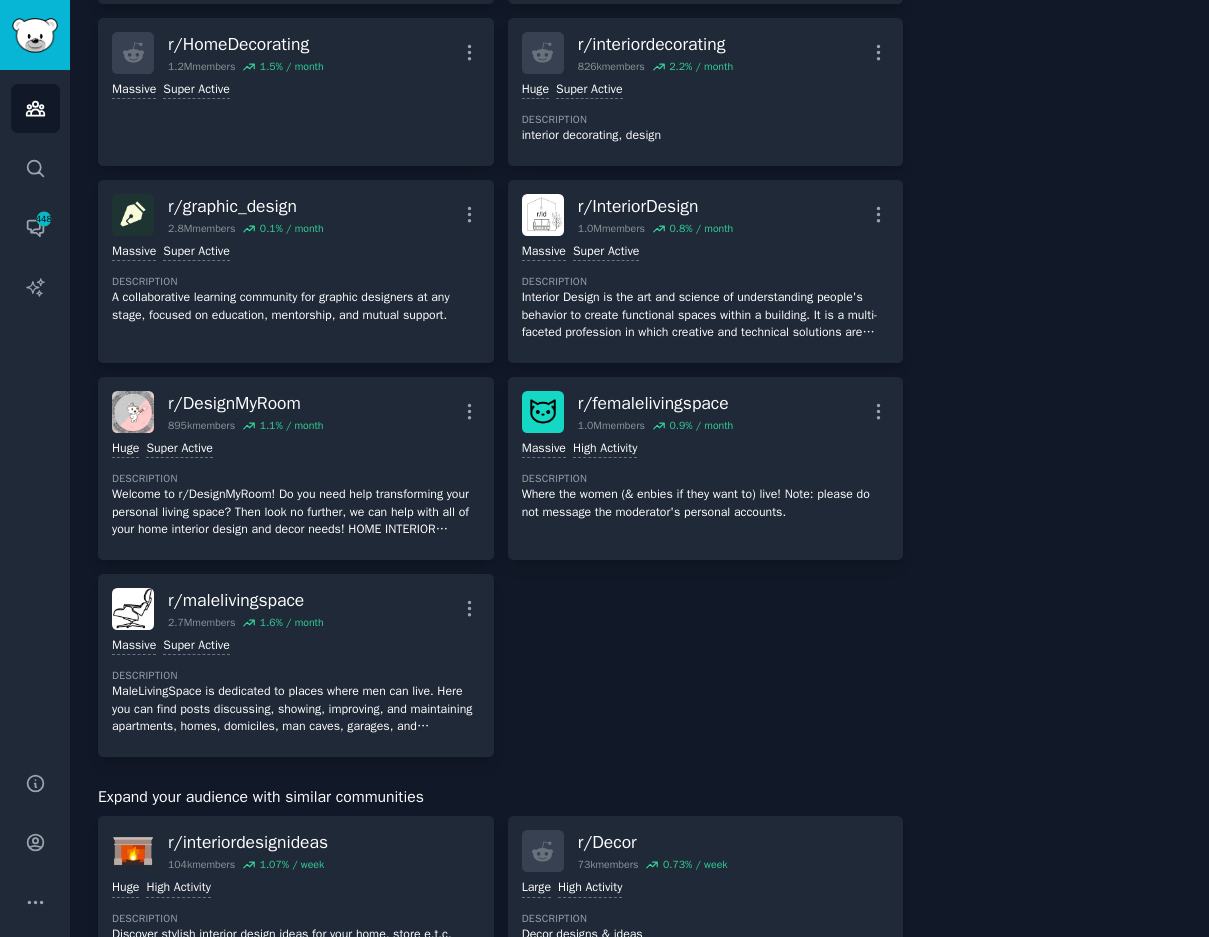 scroll, scrollTop: 1000, scrollLeft: 0, axis: vertical 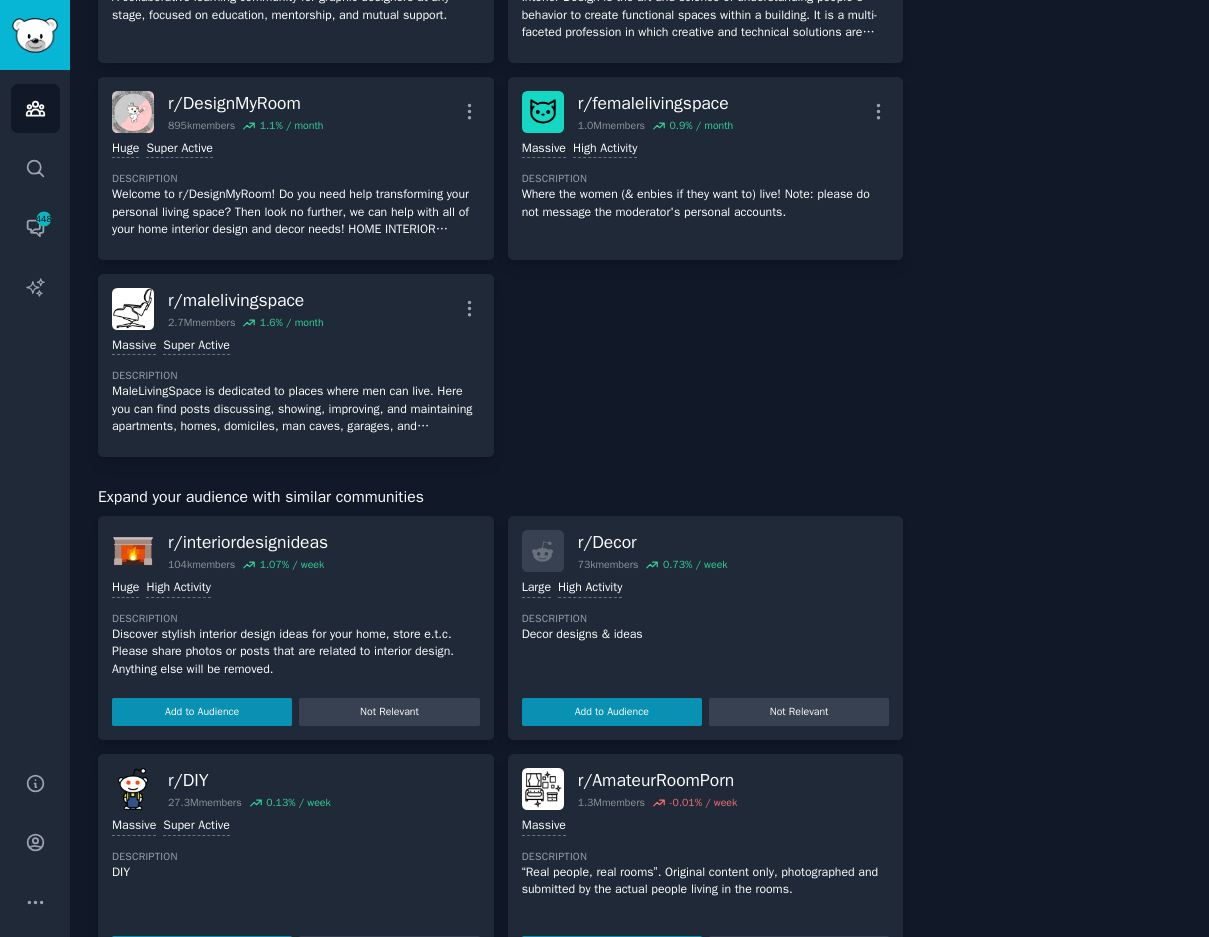 click on "r/ interiordesignideas 104k  members 1.07 % / week" at bounding box center (296, 551) 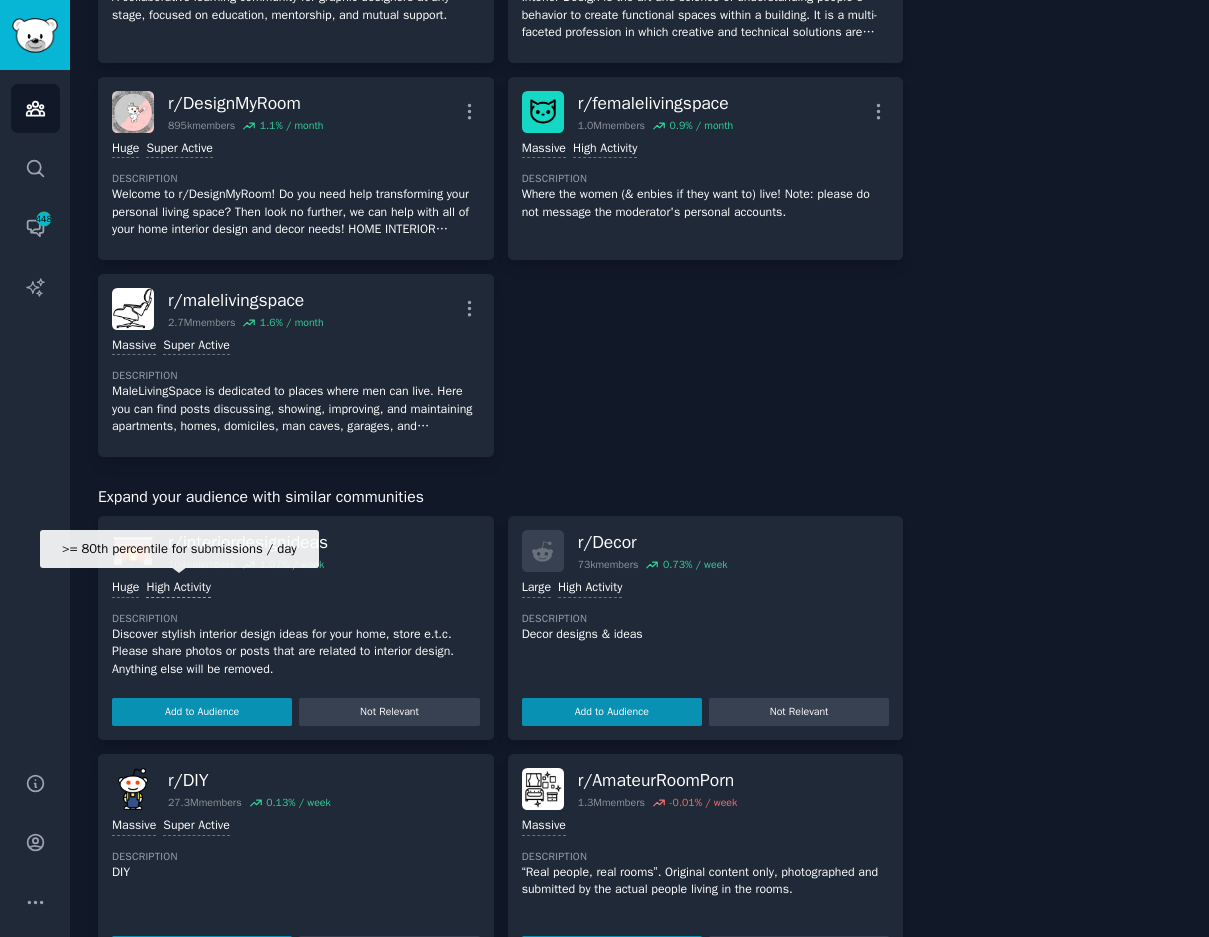click on "High Activity" at bounding box center [178, 588] 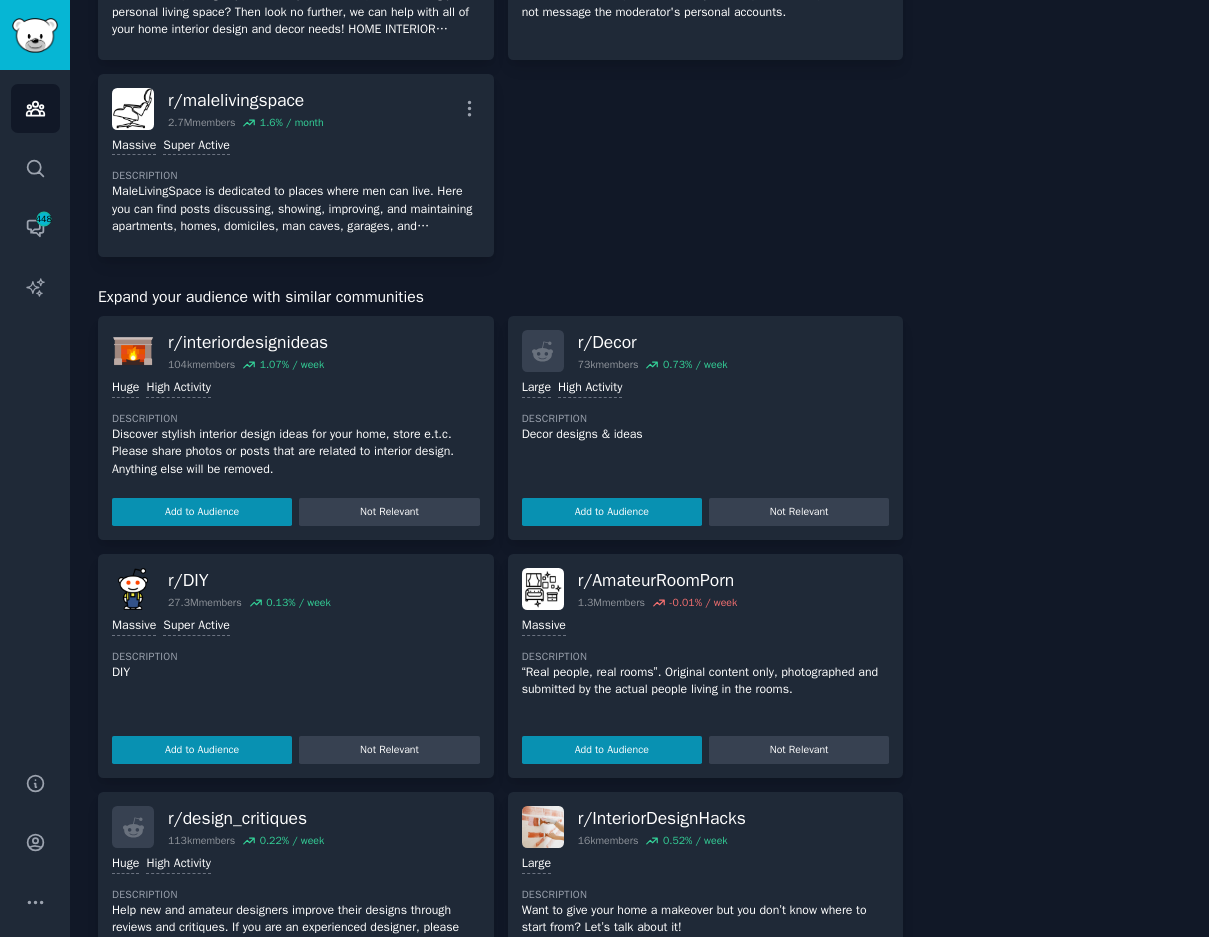 scroll, scrollTop: 700, scrollLeft: 0, axis: vertical 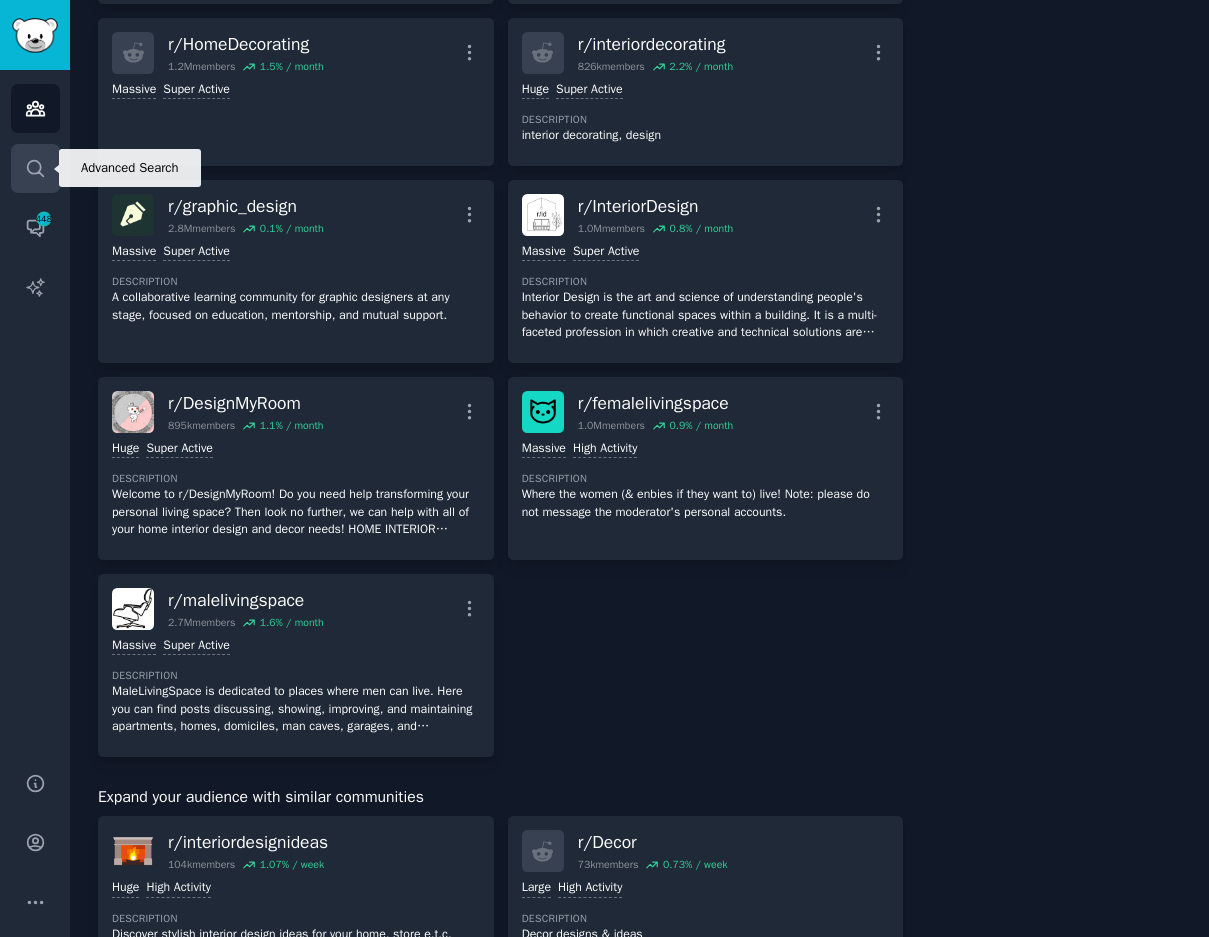 click 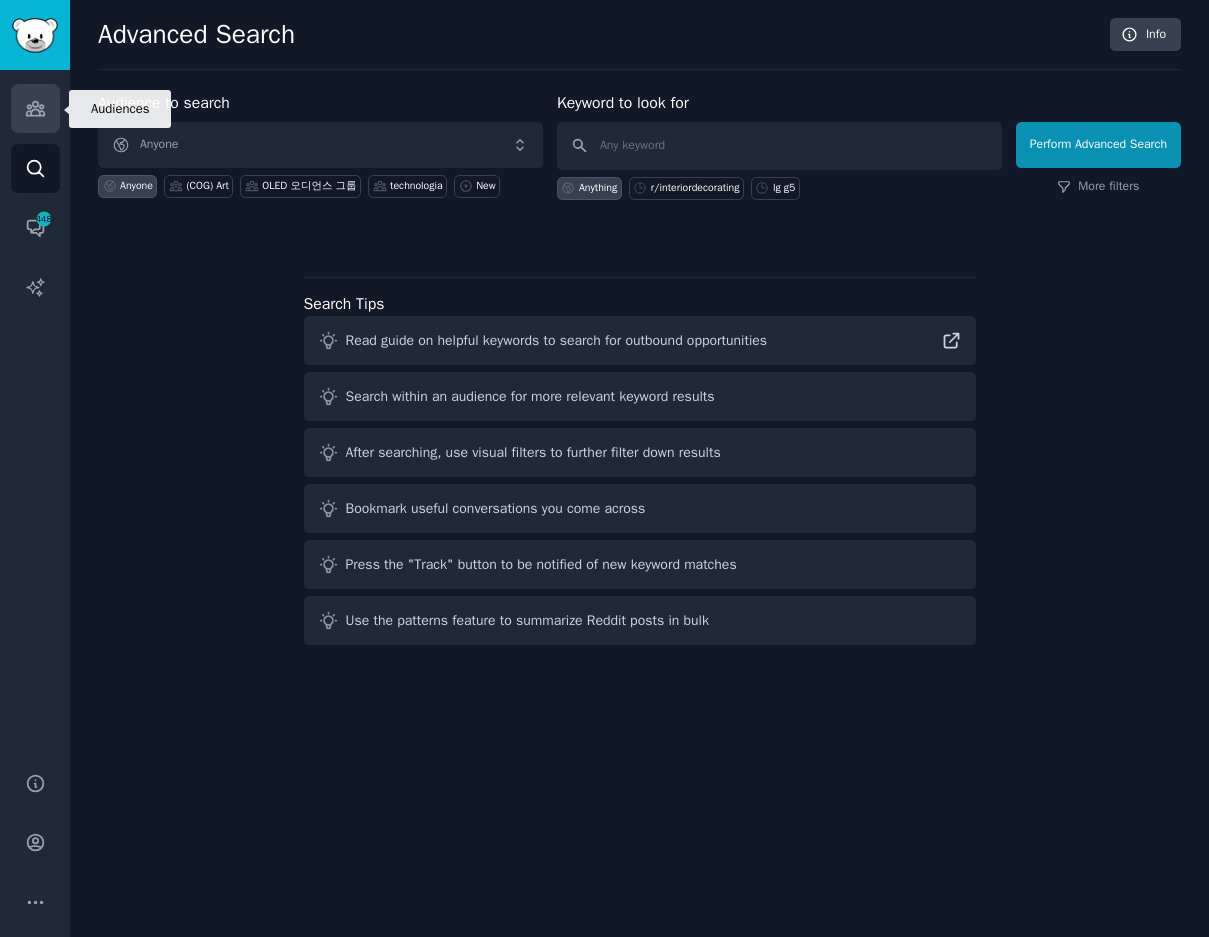 click on "Audiences" at bounding box center (35, 108) 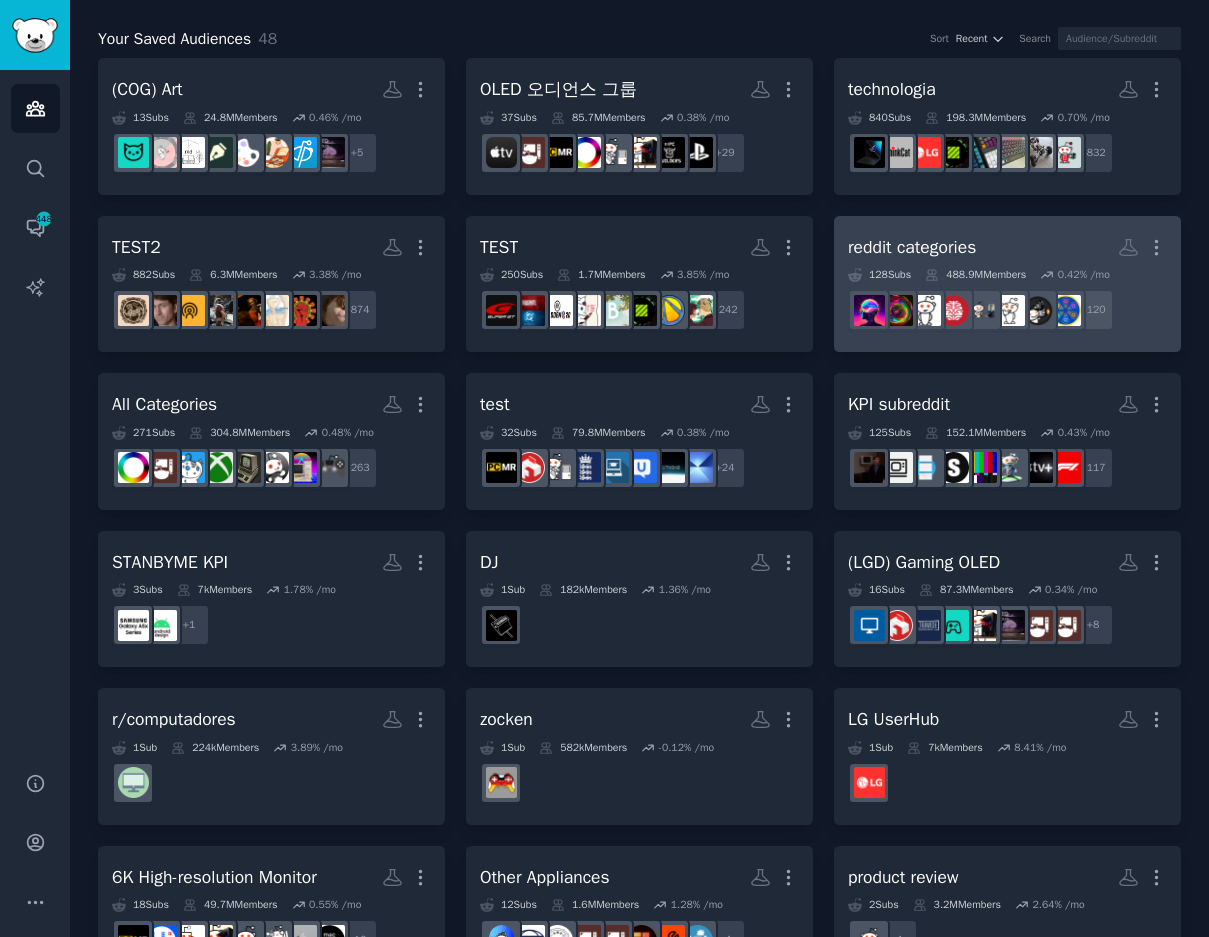 scroll, scrollTop: 0, scrollLeft: 0, axis: both 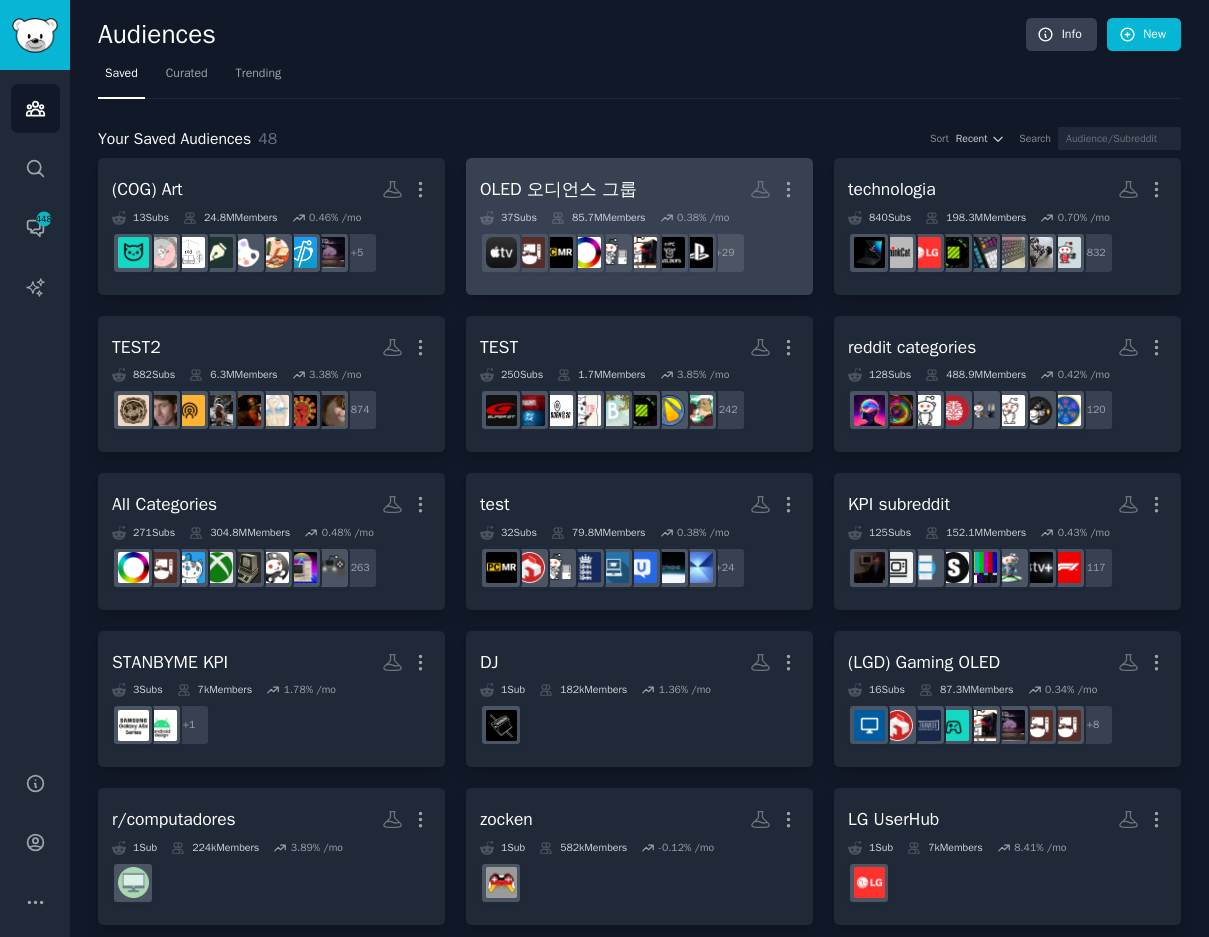 click on "OLED 오디언스 그룹 More" at bounding box center (639, 189) 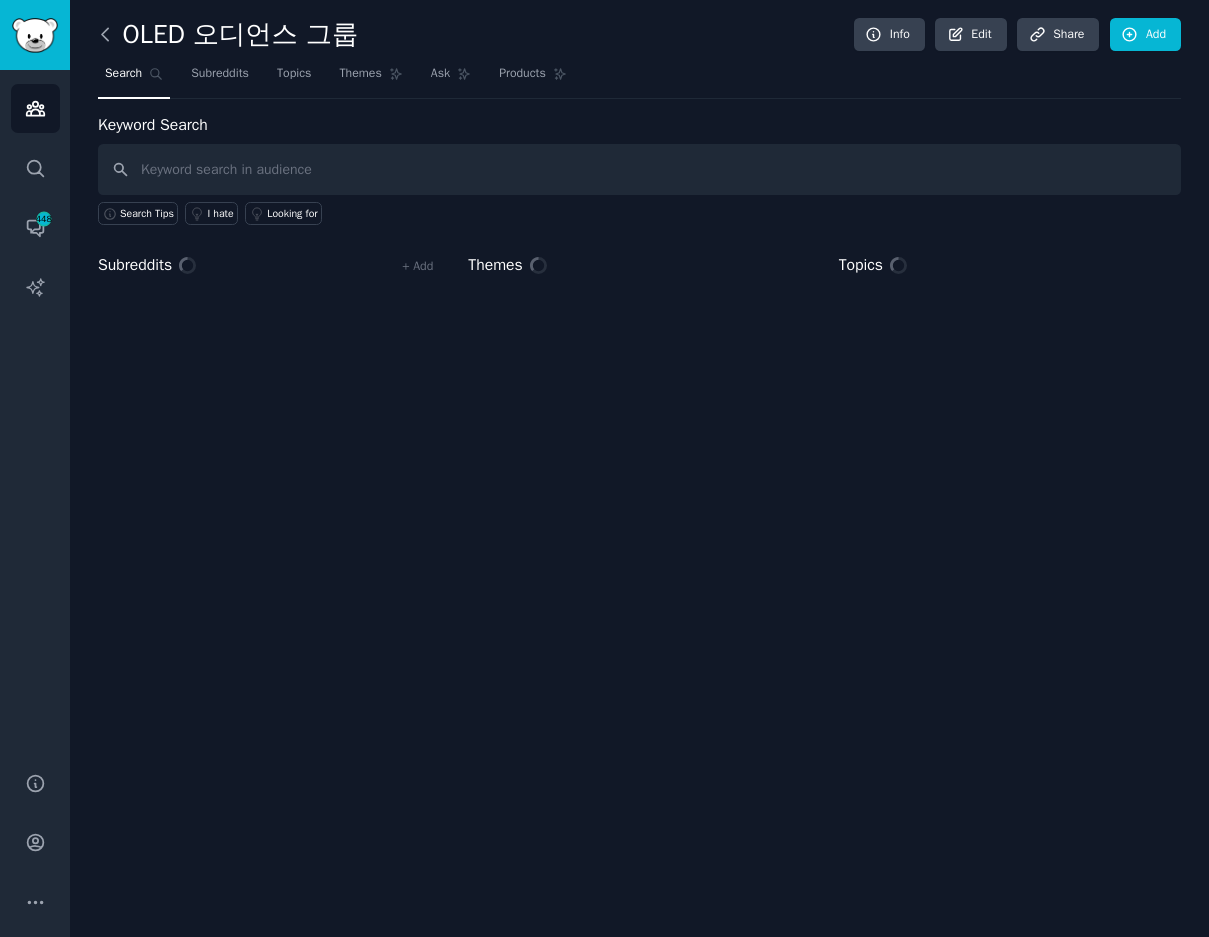 click 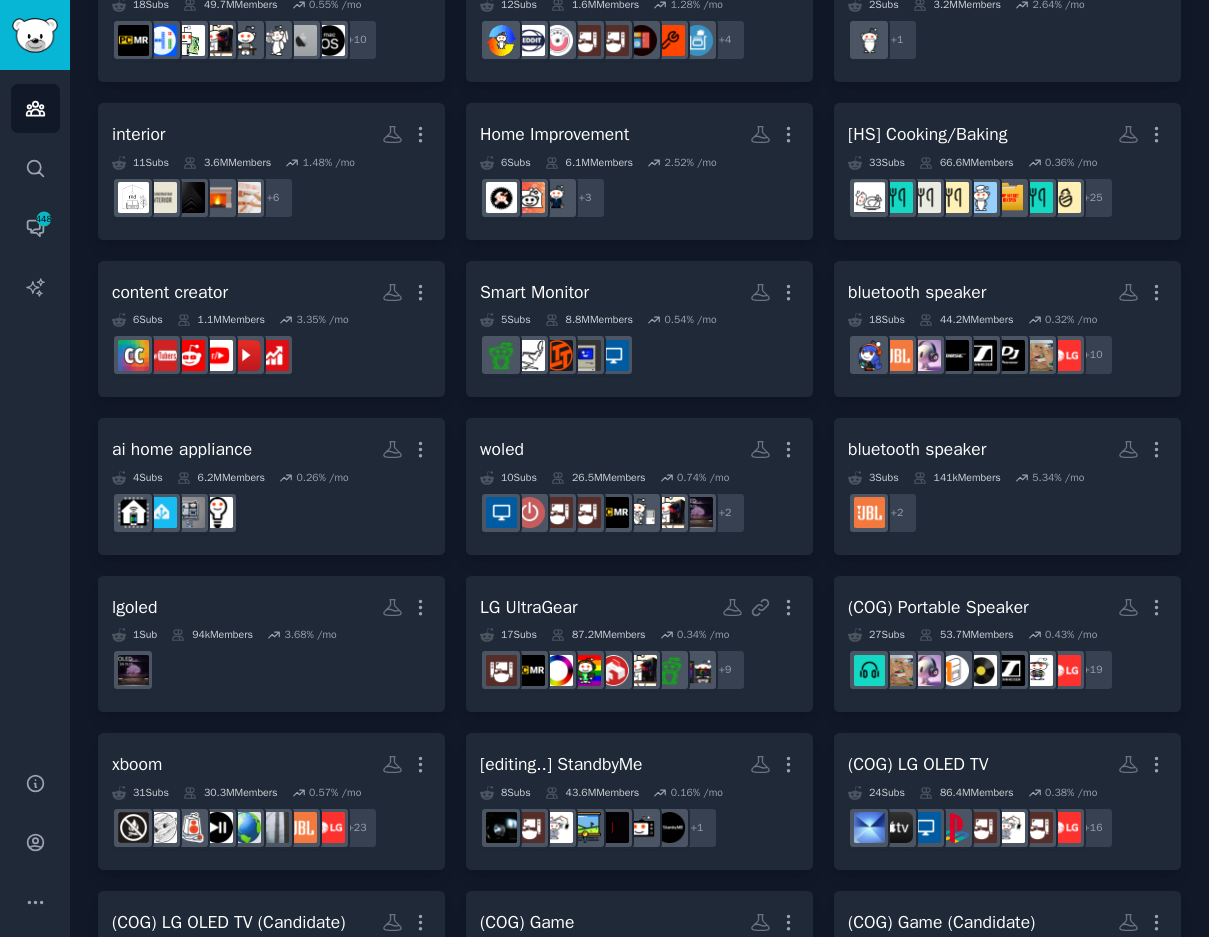 scroll, scrollTop: 600, scrollLeft: 0, axis: vertical 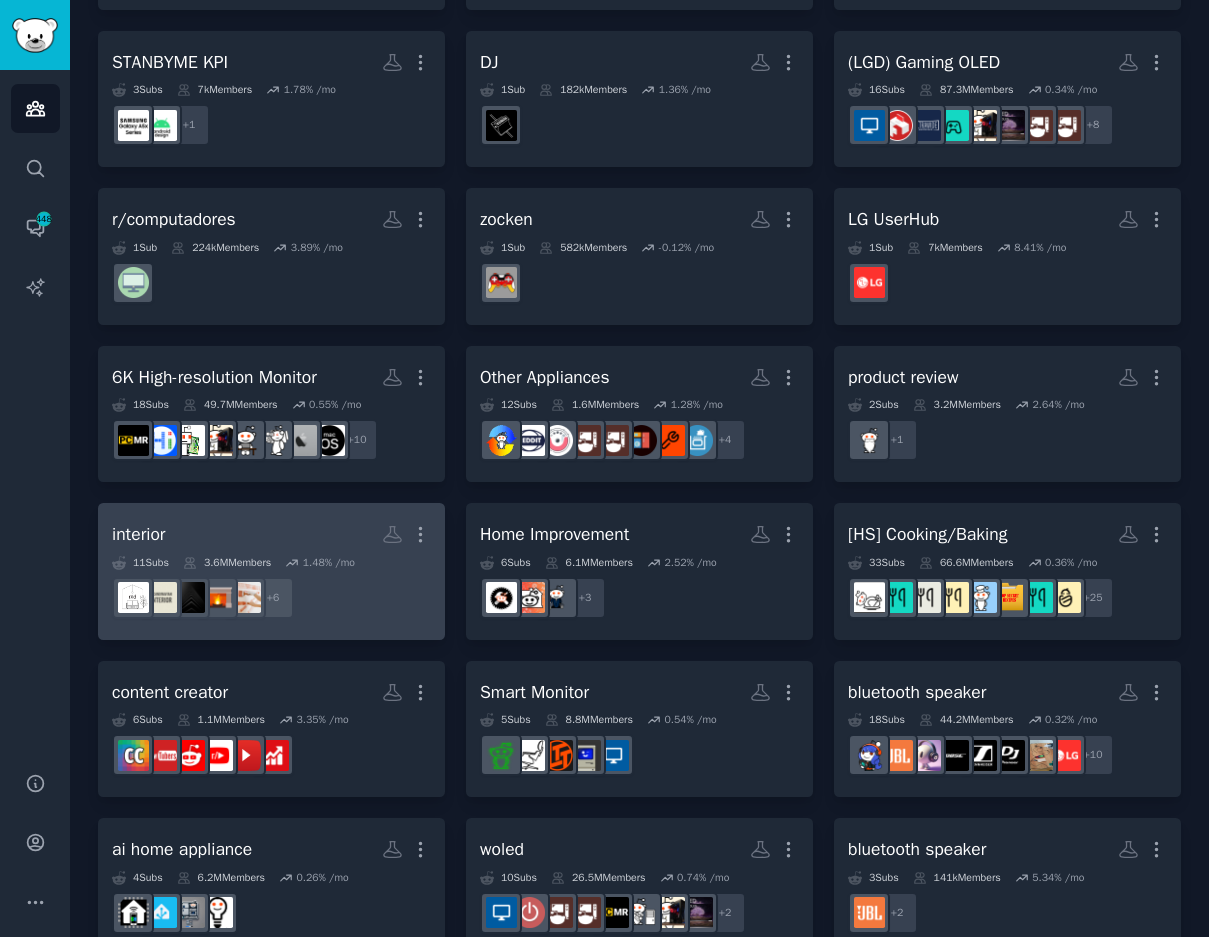 click on "interior More" at bounding box center [271, 534] 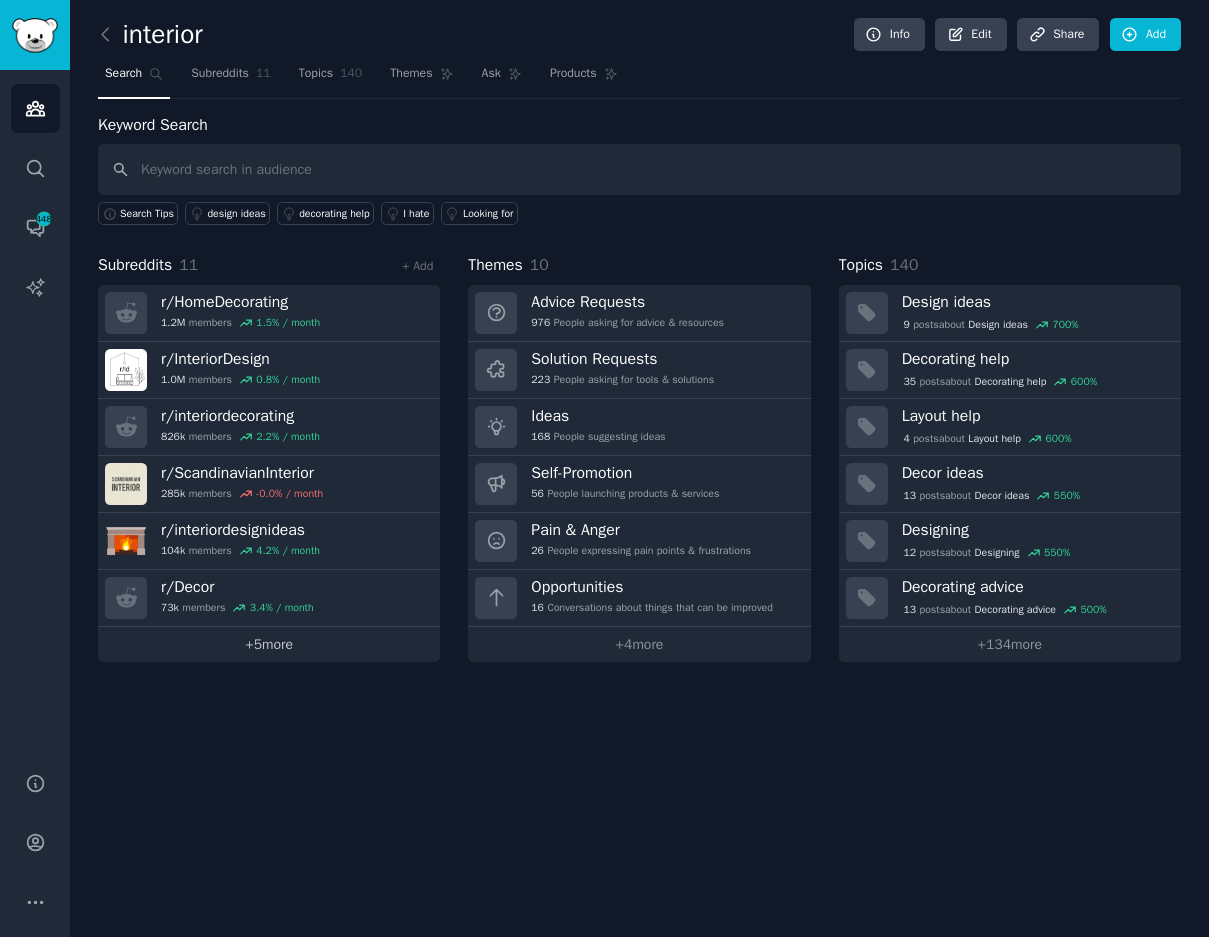 click on "+  5  more" at bounding box center (269, 644) 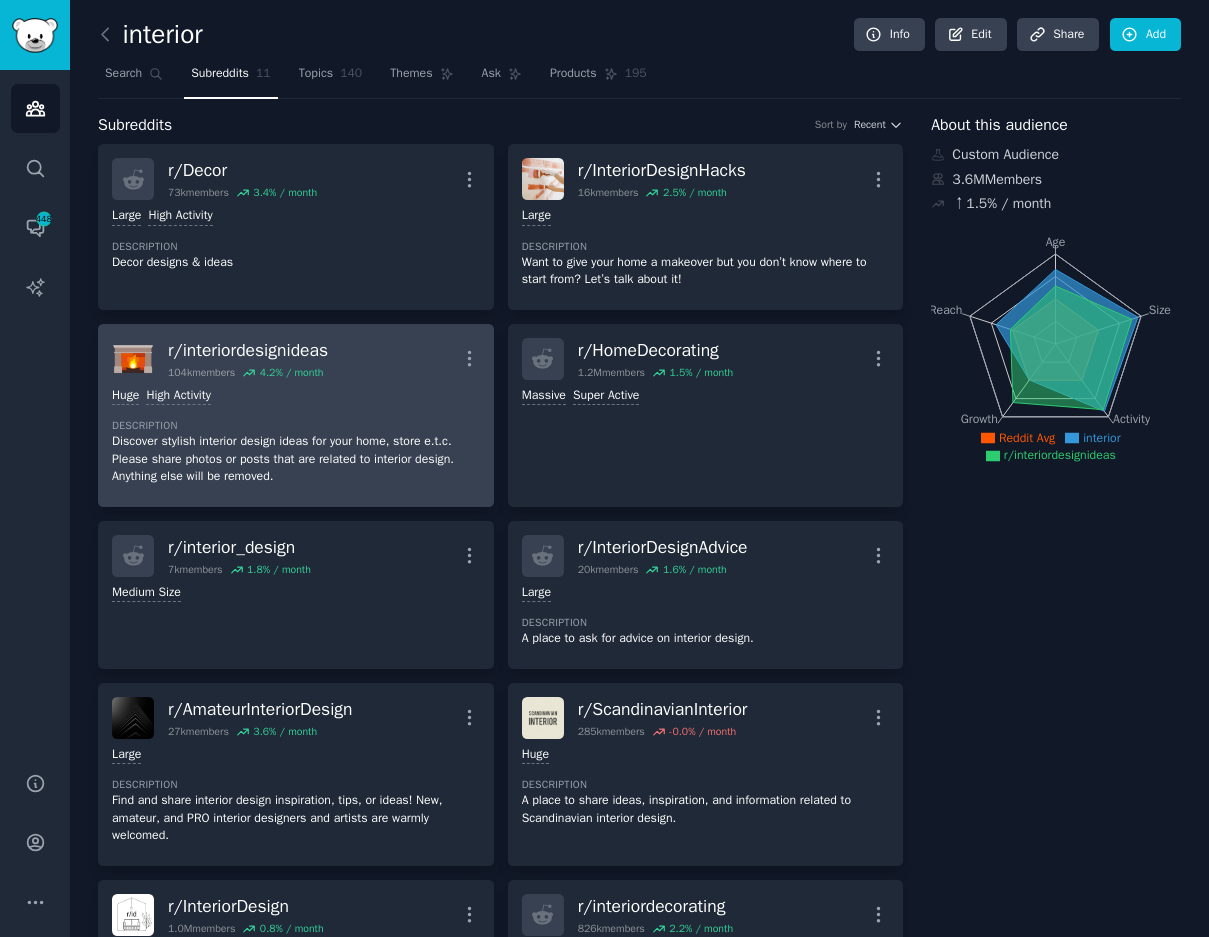 click on "Description" at bounding box center [296, 426] 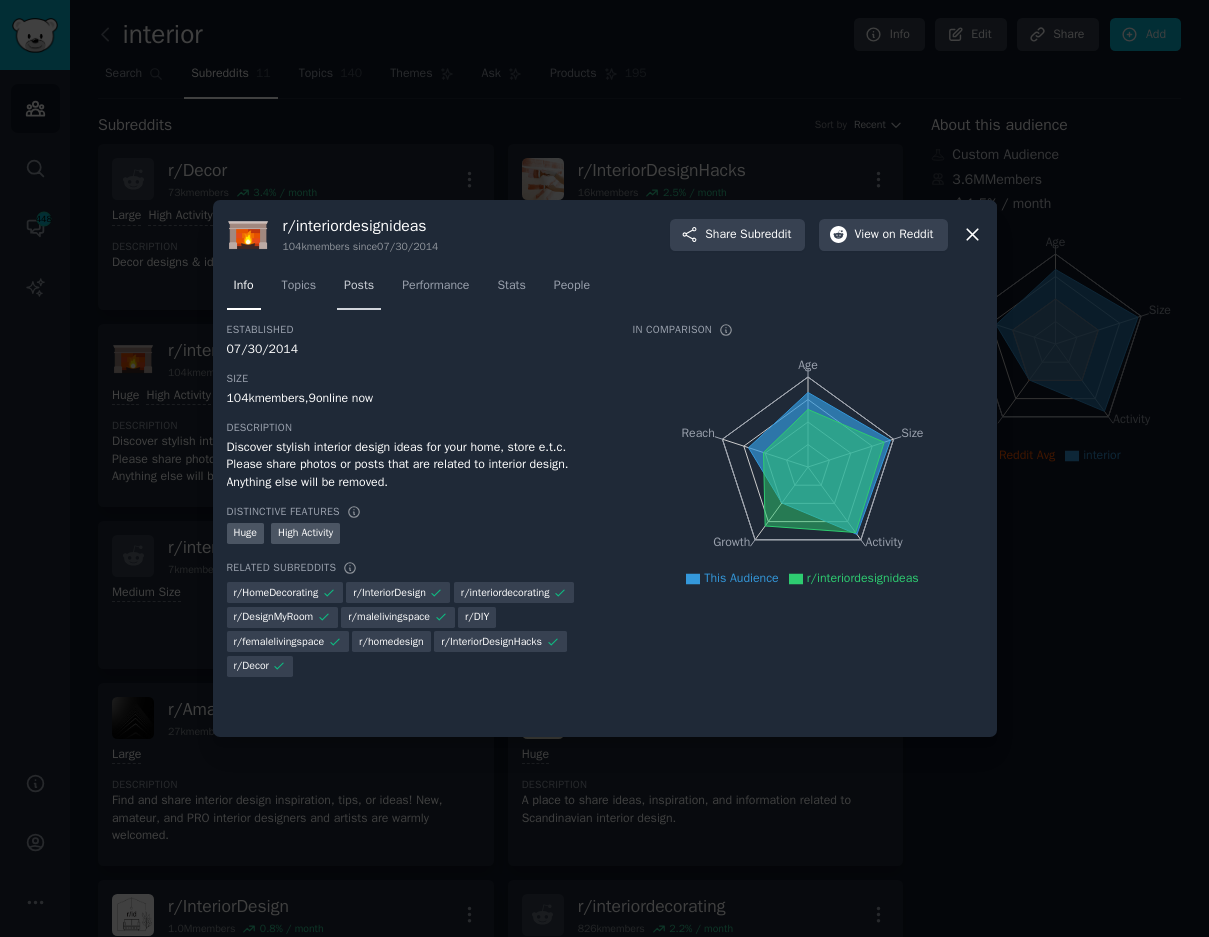 click on "Posts" at bounding box center (359, 286) 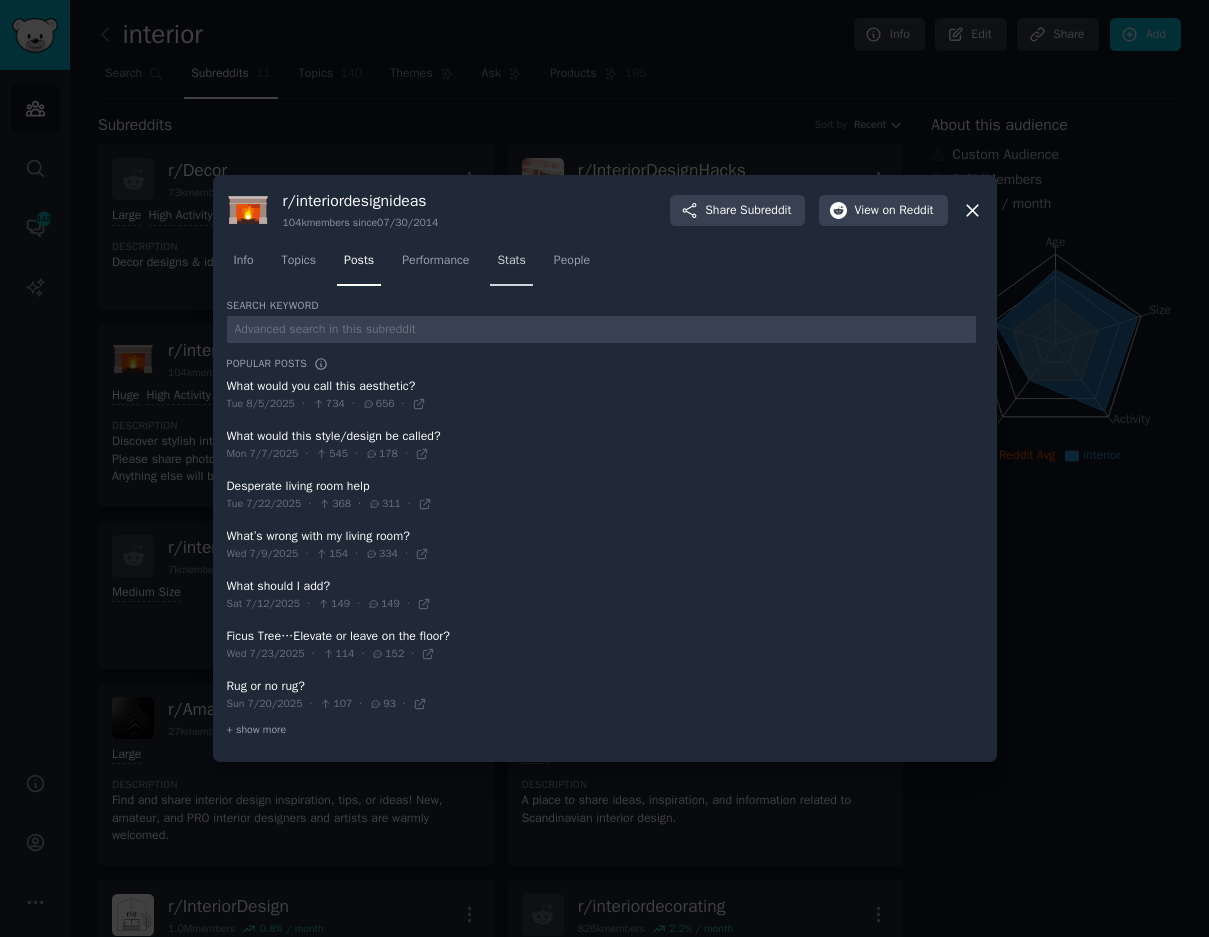 click on "Stats" at bounding box center (511, 265) 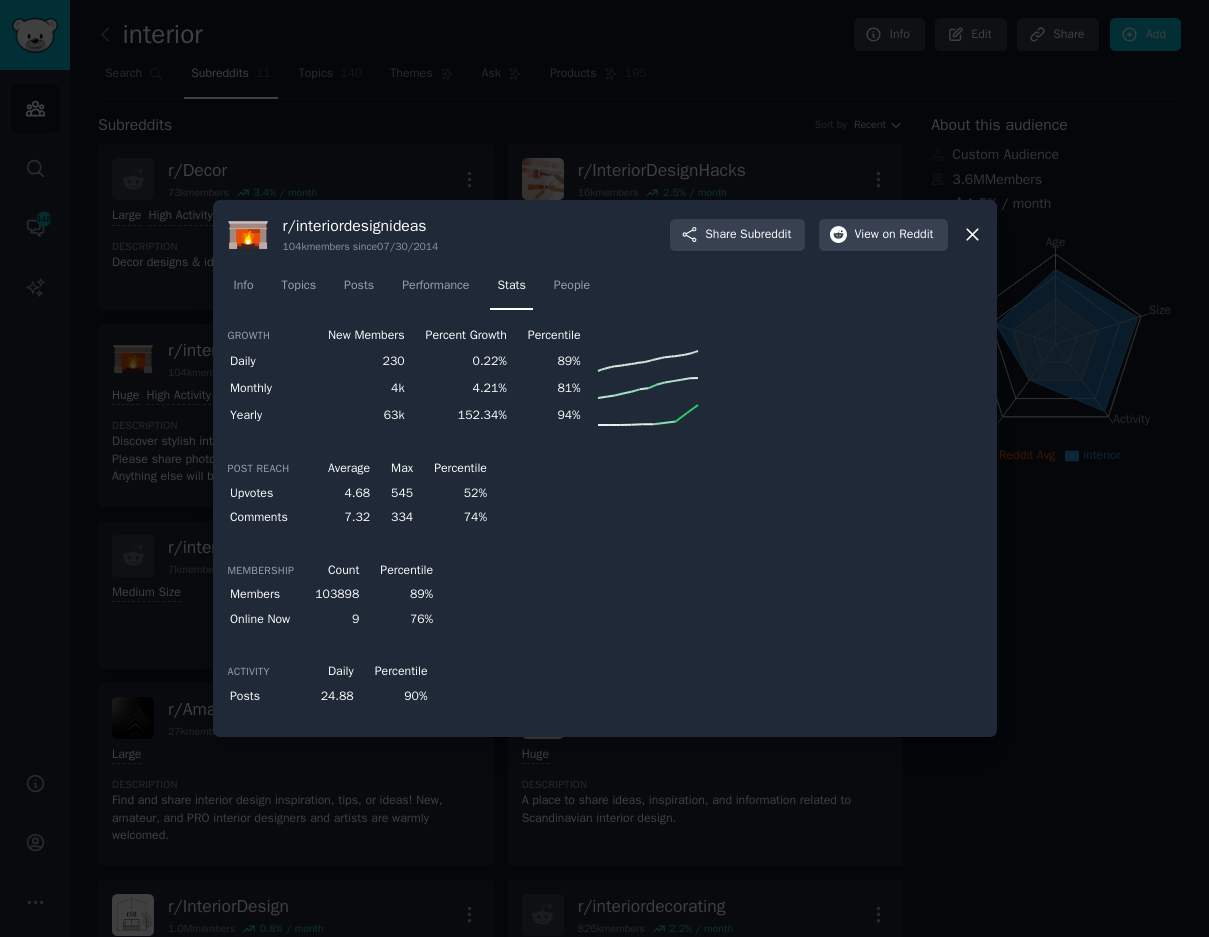 click at bounding box center [604, 468] 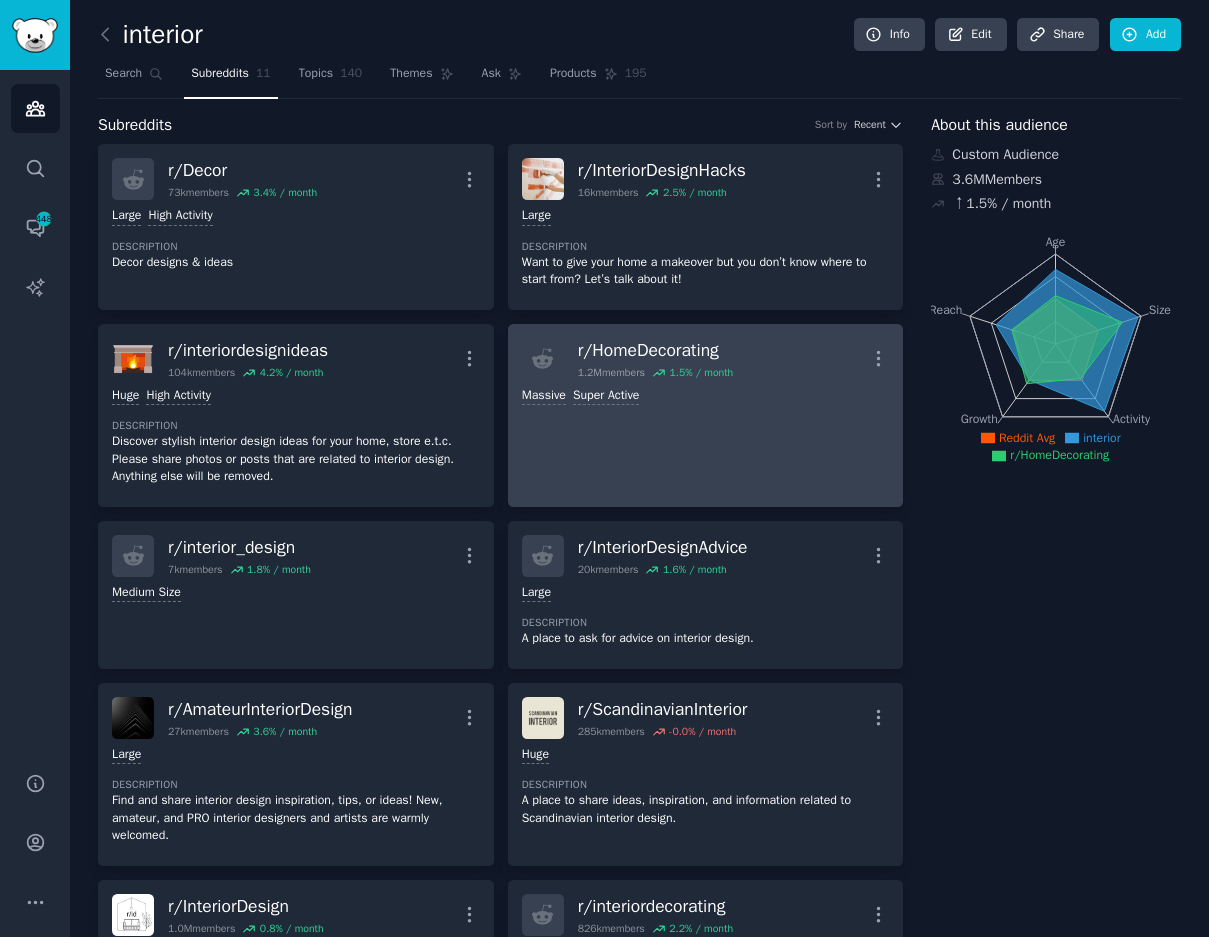 click on ">= 95th percentile for submissions / day Massive Super Active" at bounding box center [706, 393] 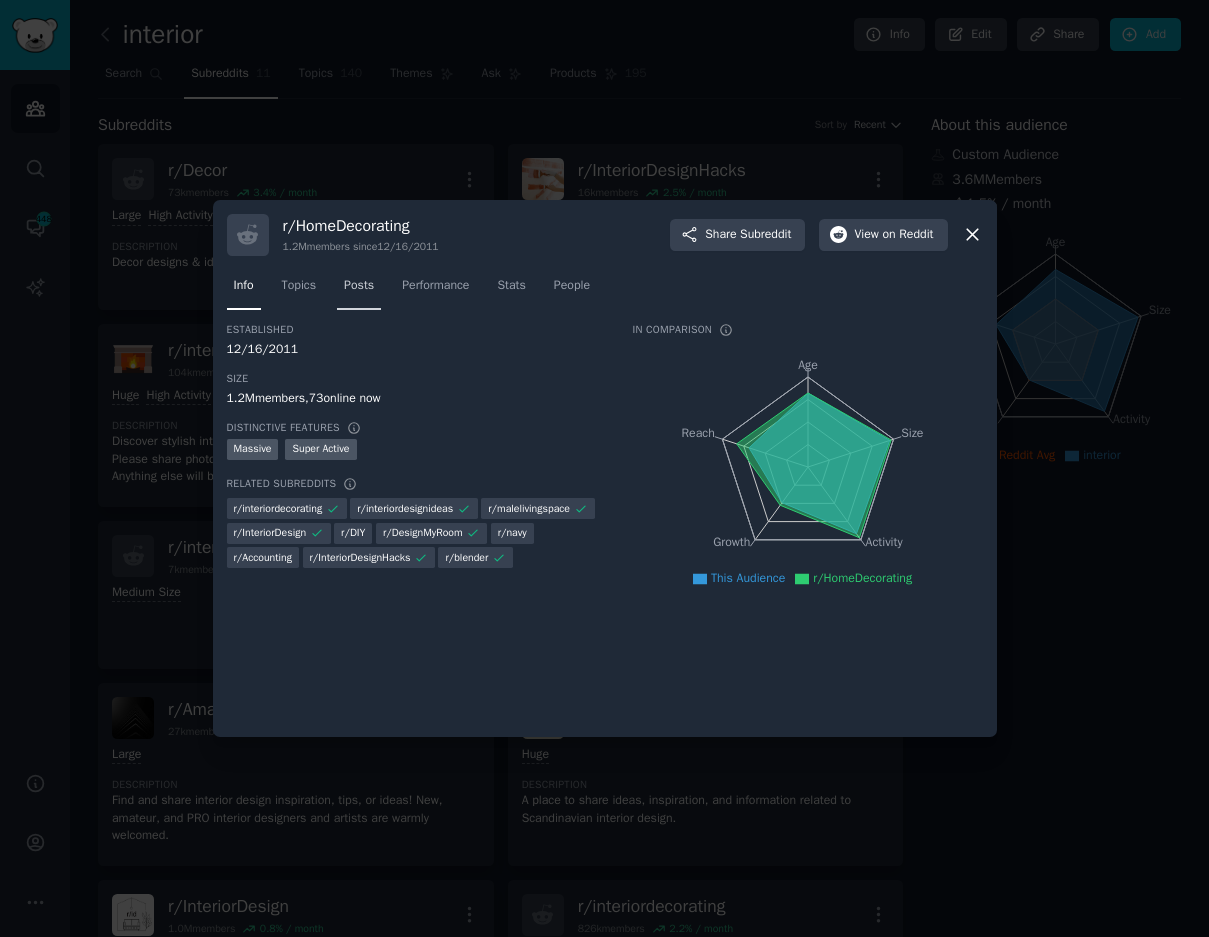 click on "Posts" at bounding box center (359, 286) 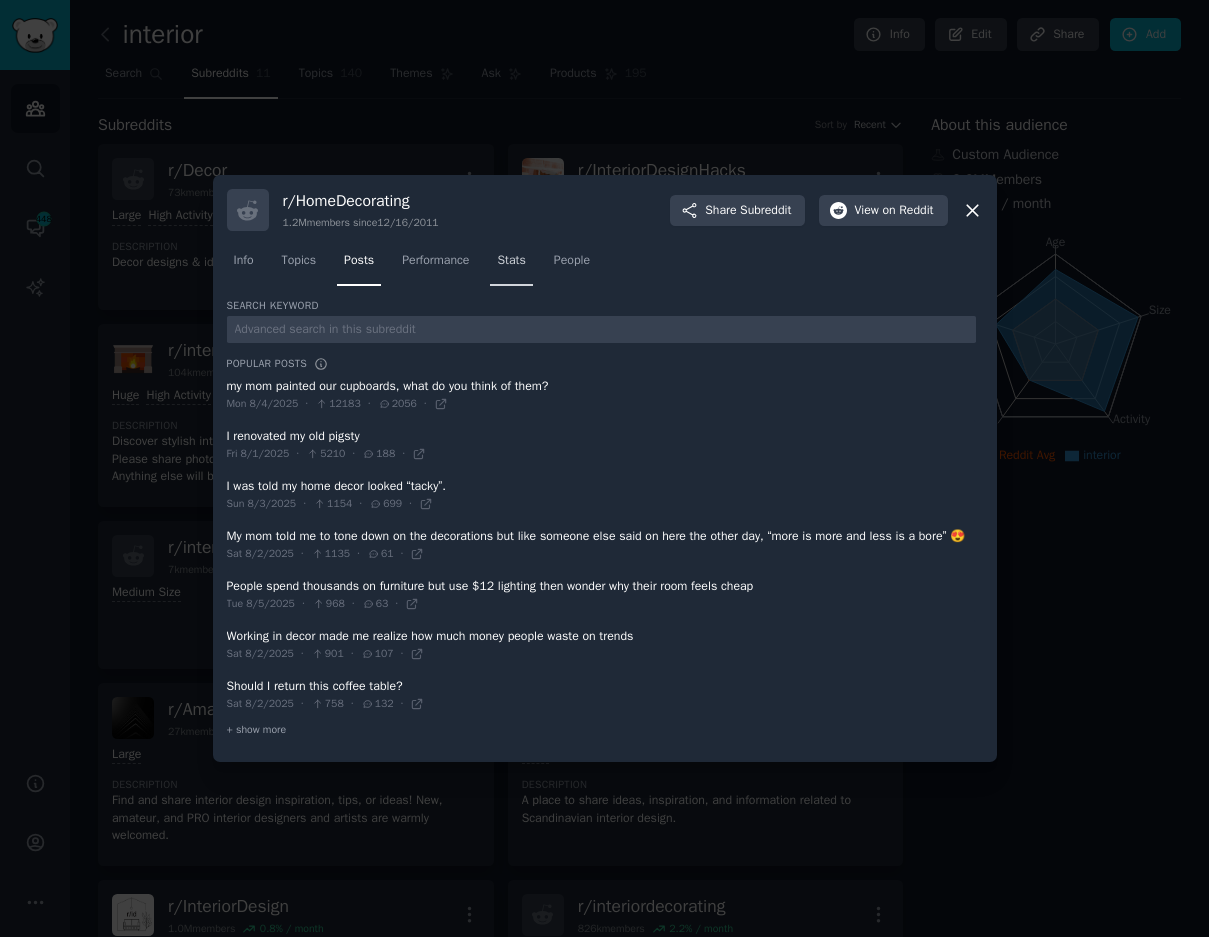 click on "Stats" at bounding box center [511, 261] 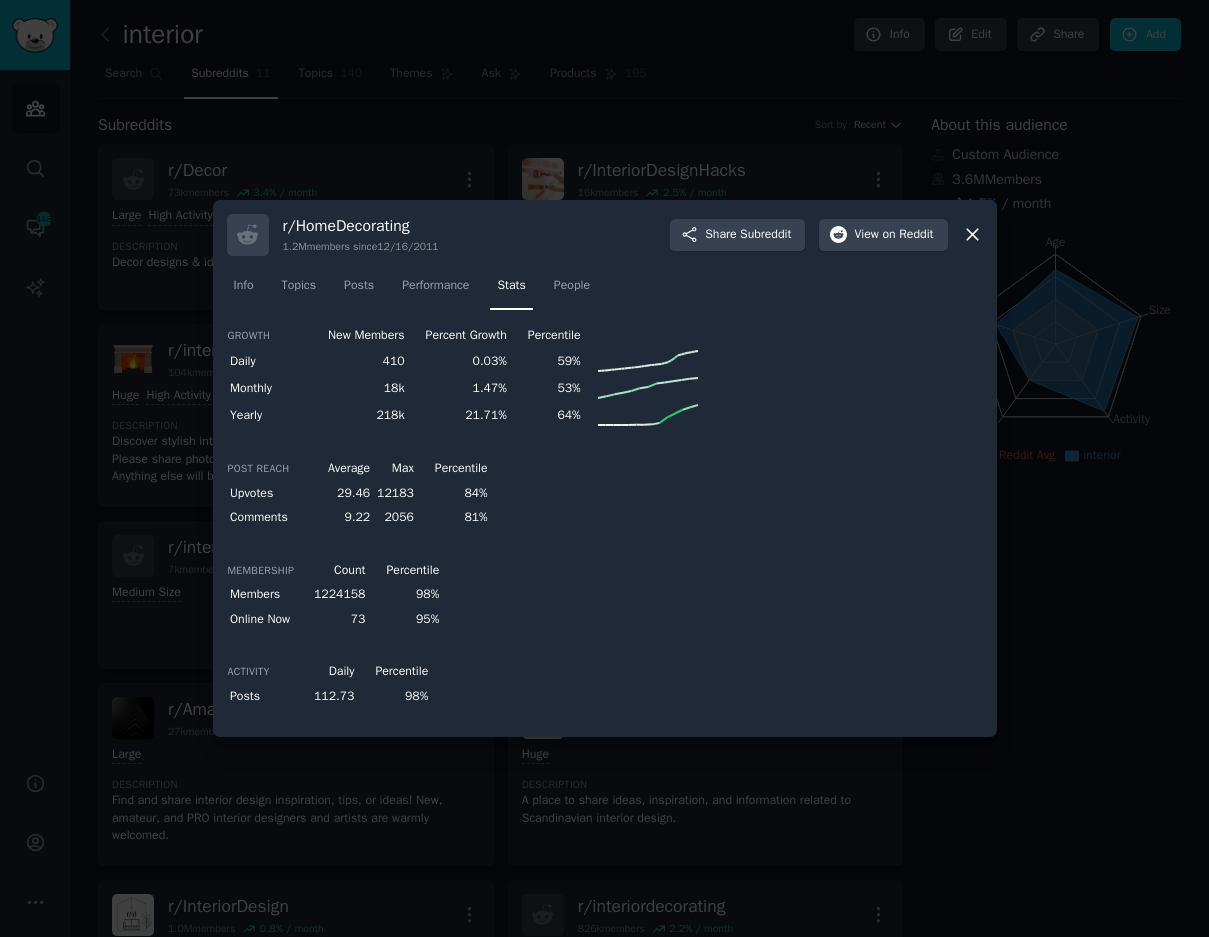 click at bounding box center (604, 468) 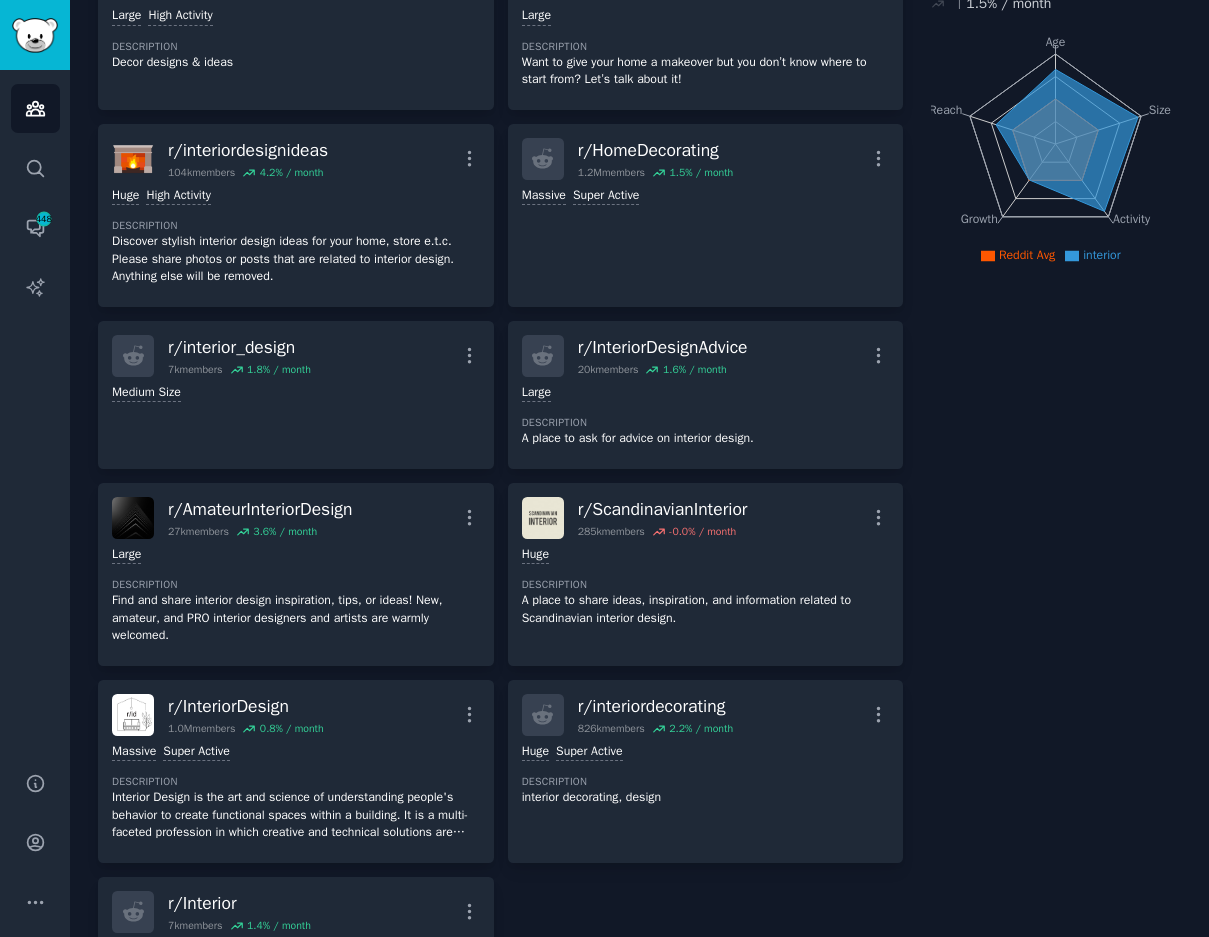 scroll, scrollTop: 500, scrollLeft: 0, axis: vertical 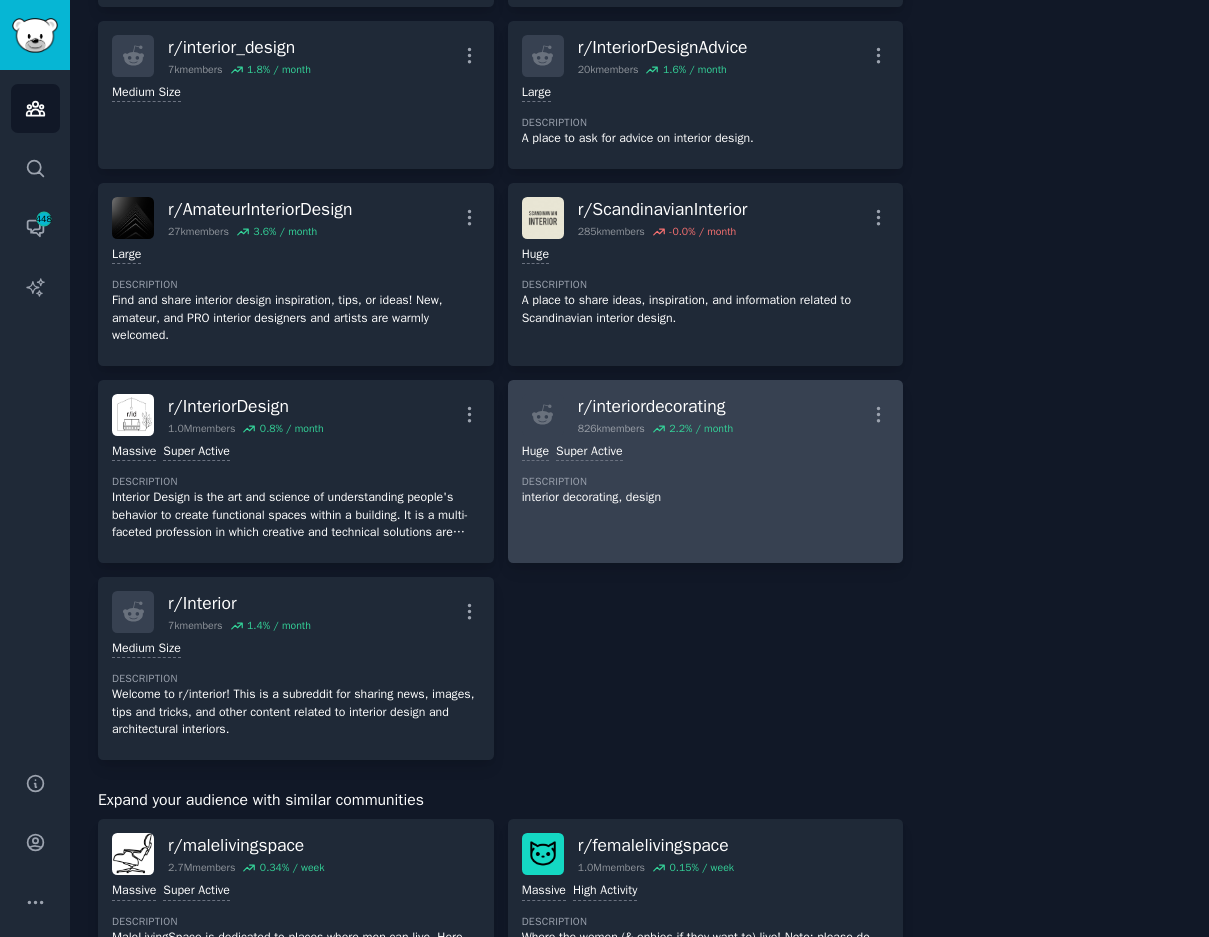 click on "Huge Super Active Description interior decorating, design" at bounding box center [706, 475] 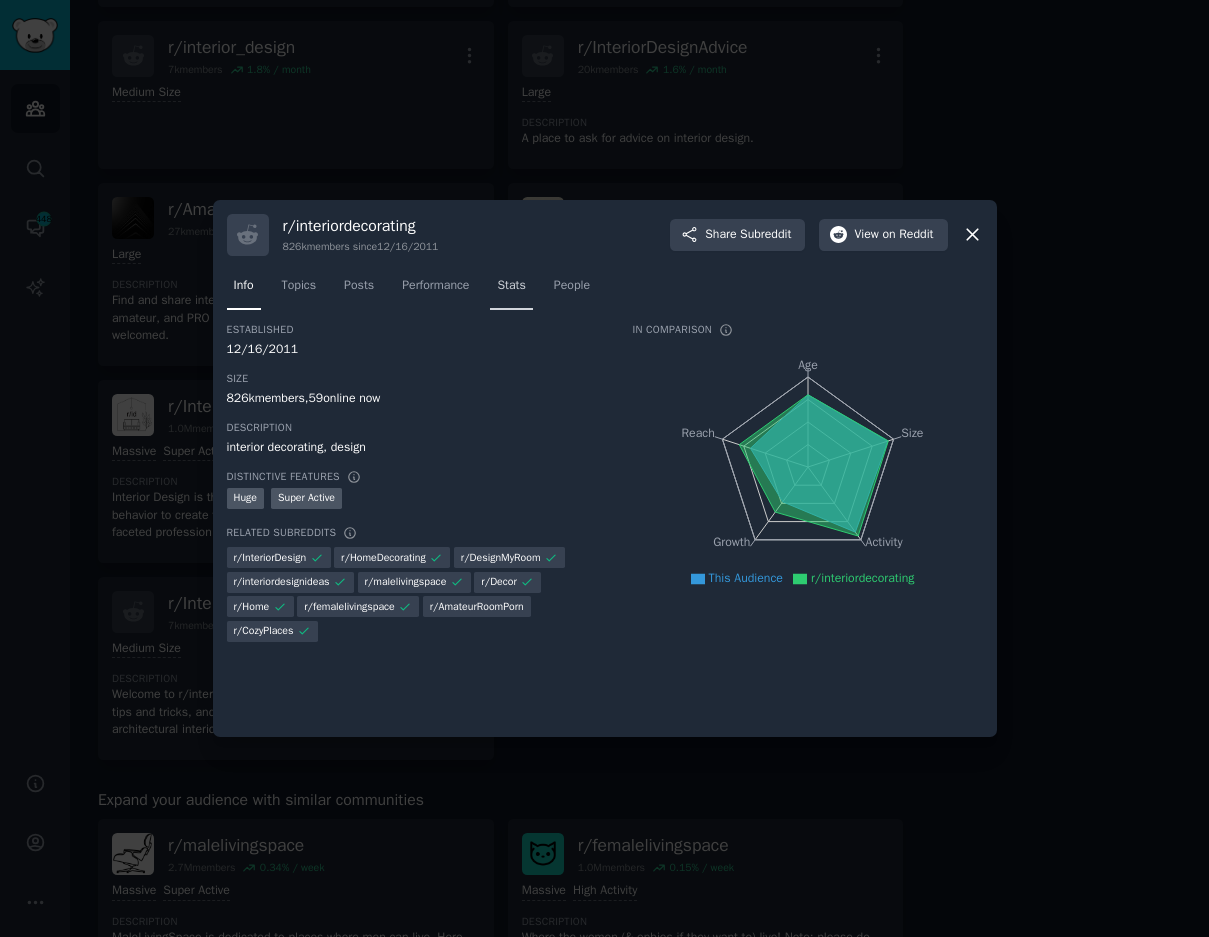 click on "Stats" at bounding box center [511, 286] 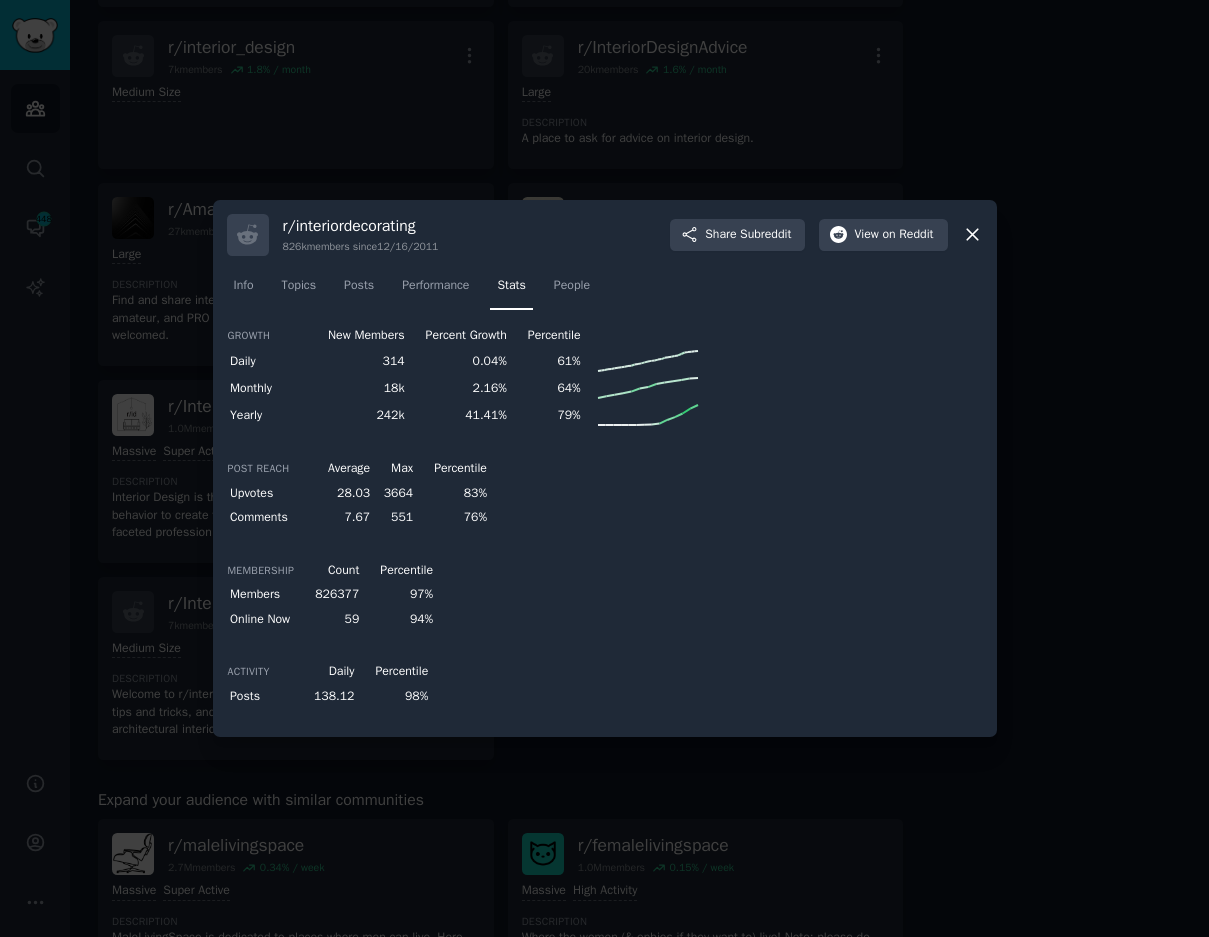 click at bounding box center [604, 468] 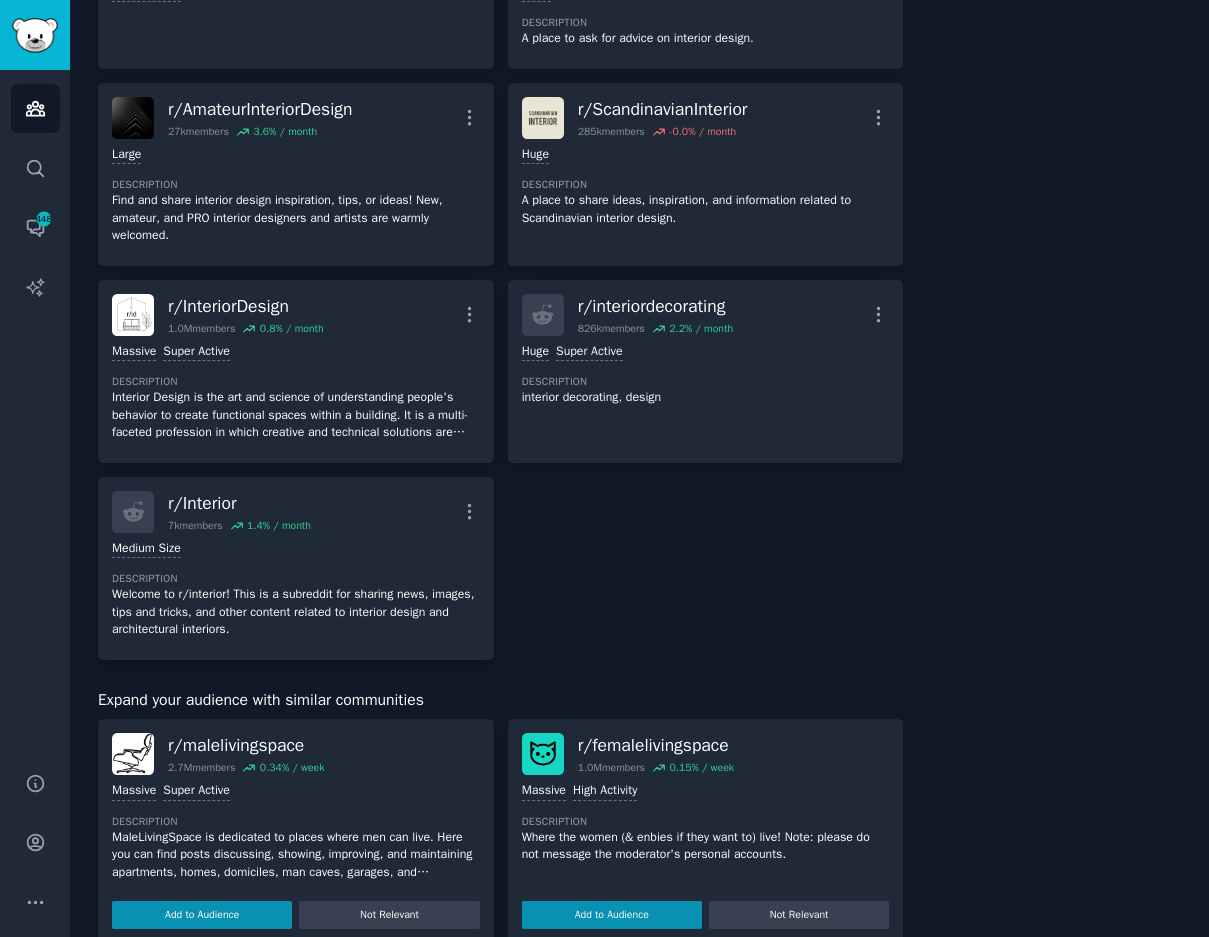 scroll, scrollTop: 900, scrollLeft: 0, axis: vertical 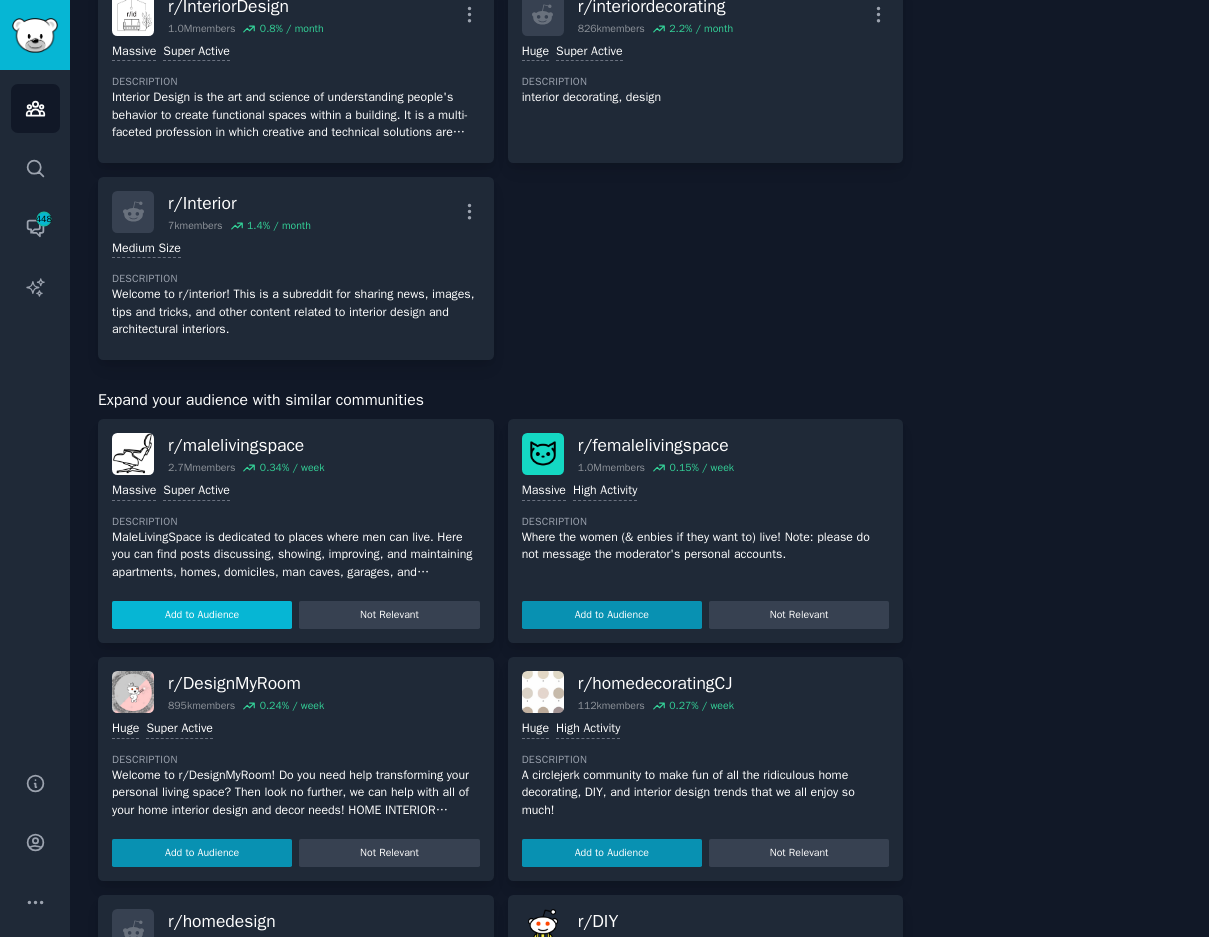 click on "Add to Audience" at bounding box center [202, 615] 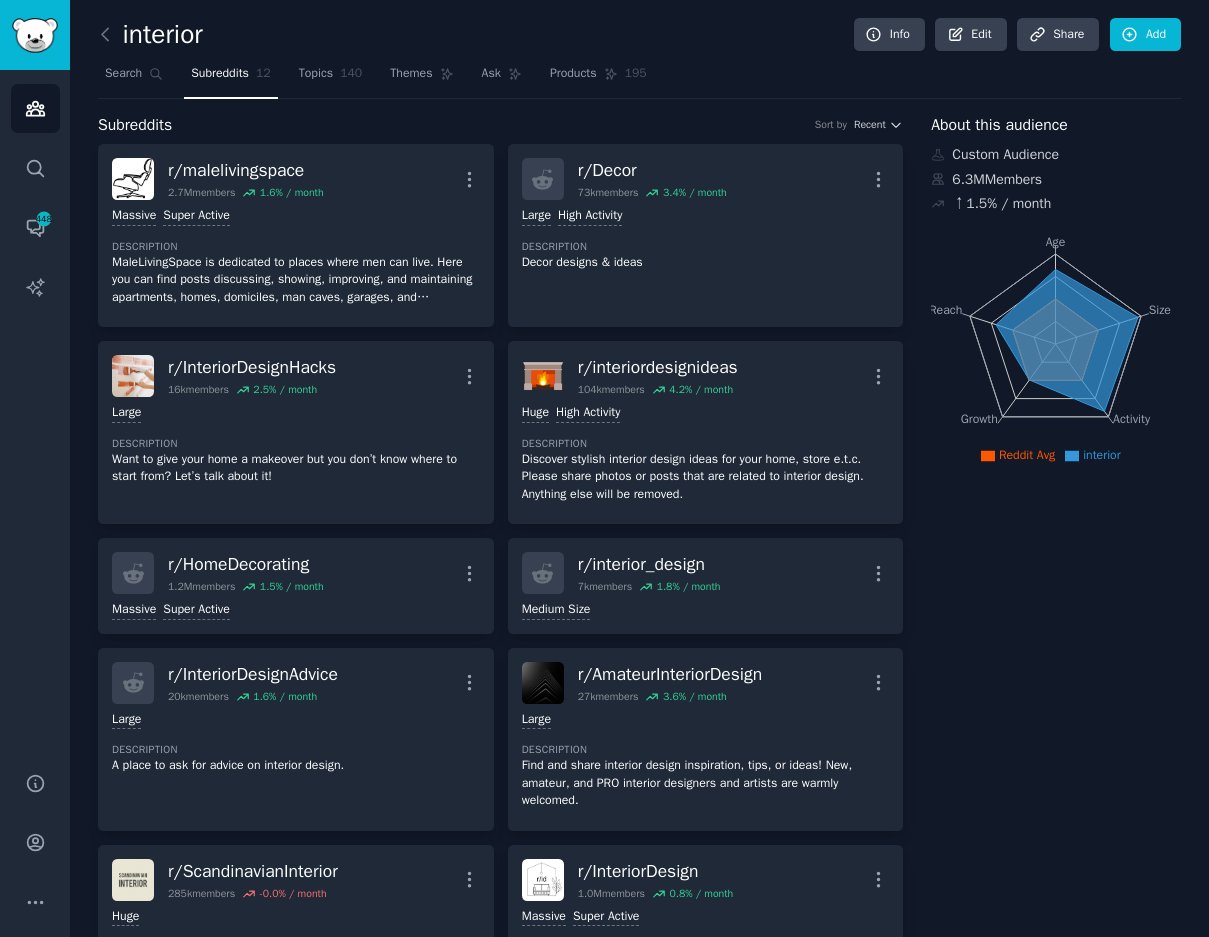 scroll, scrollTop: 0, scrollLeft: 0, axis: both 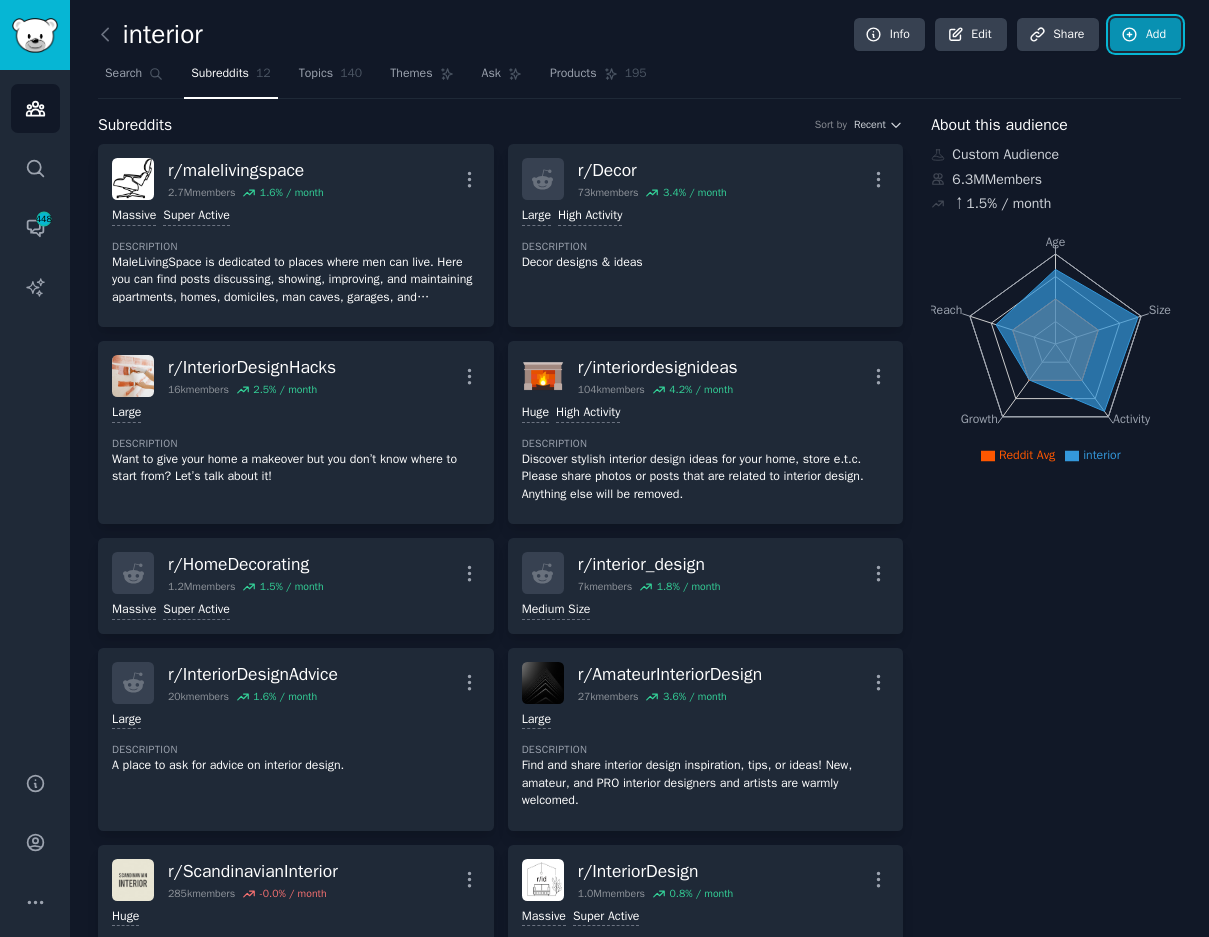 click on "Add" at bounding box center [1145, 35] 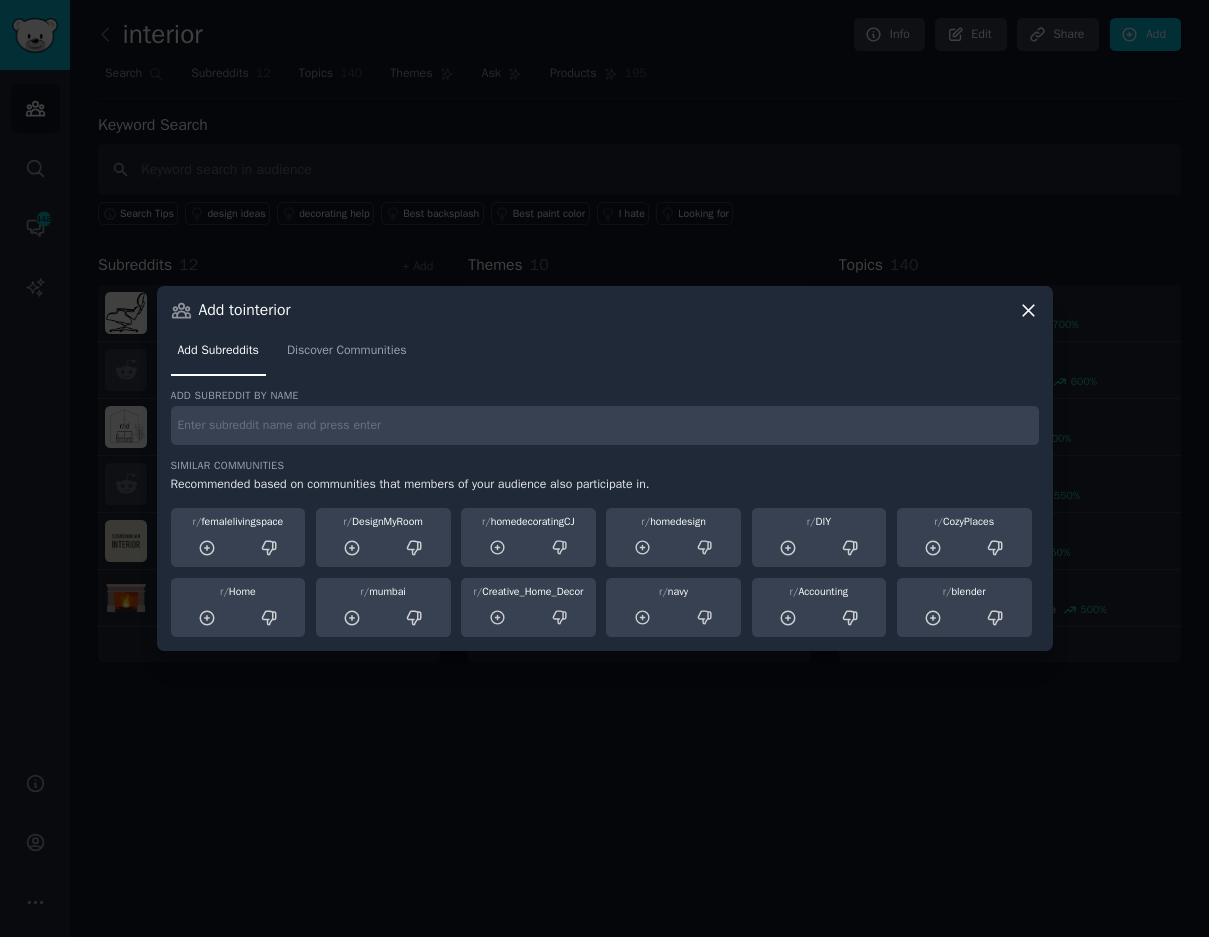 click at bounding box center (605, 425) 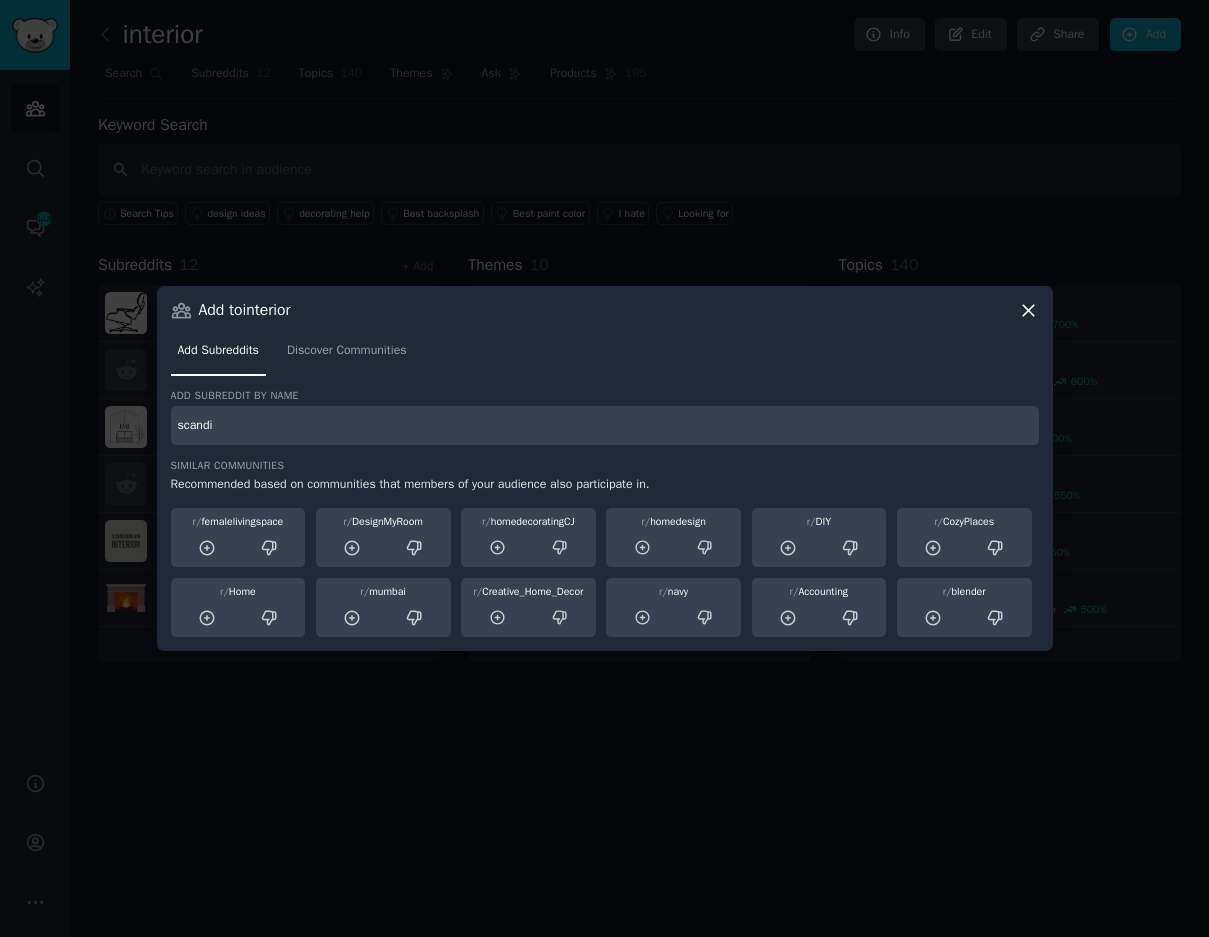click on "scandi" at bounding box center [605, 425] 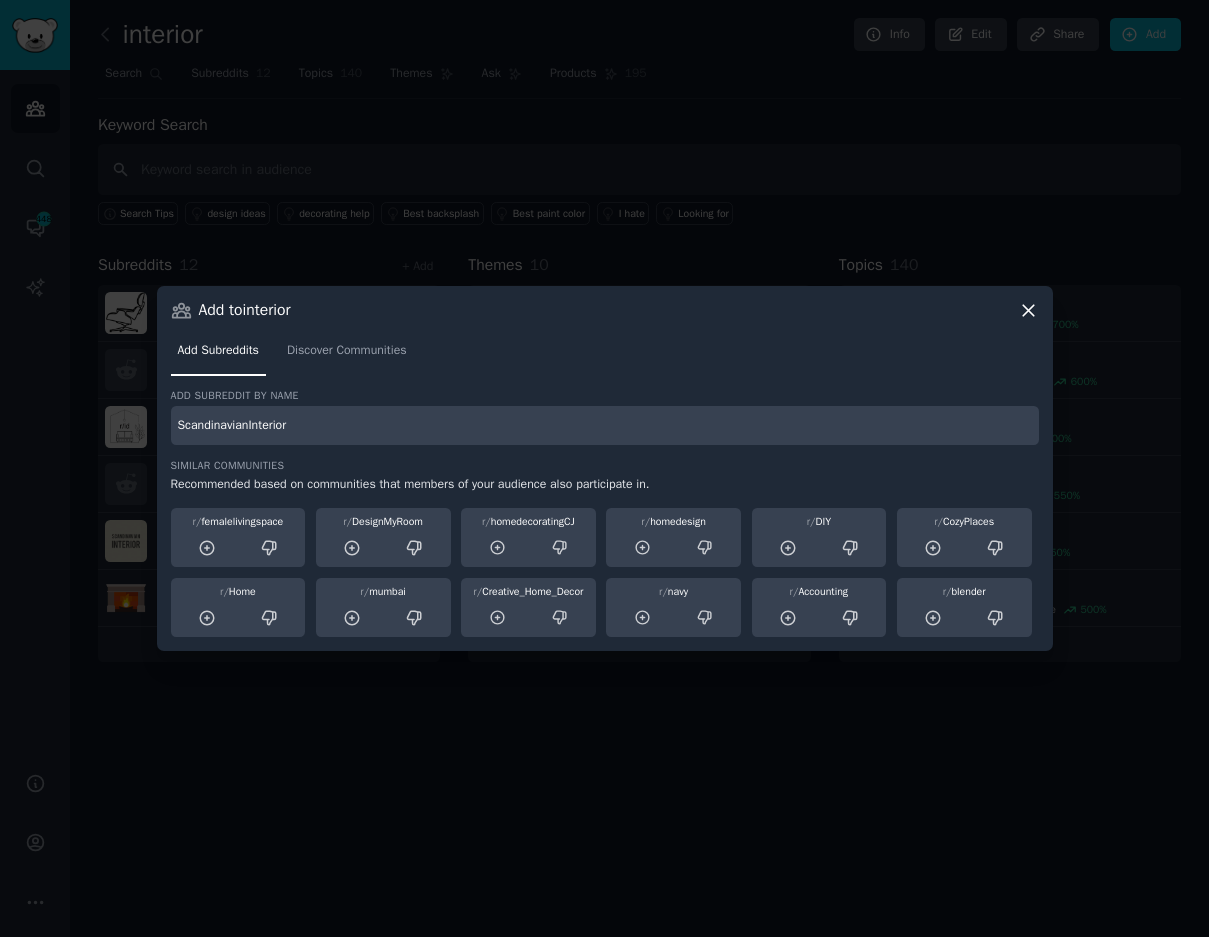 type on "ScandinavianInterior" 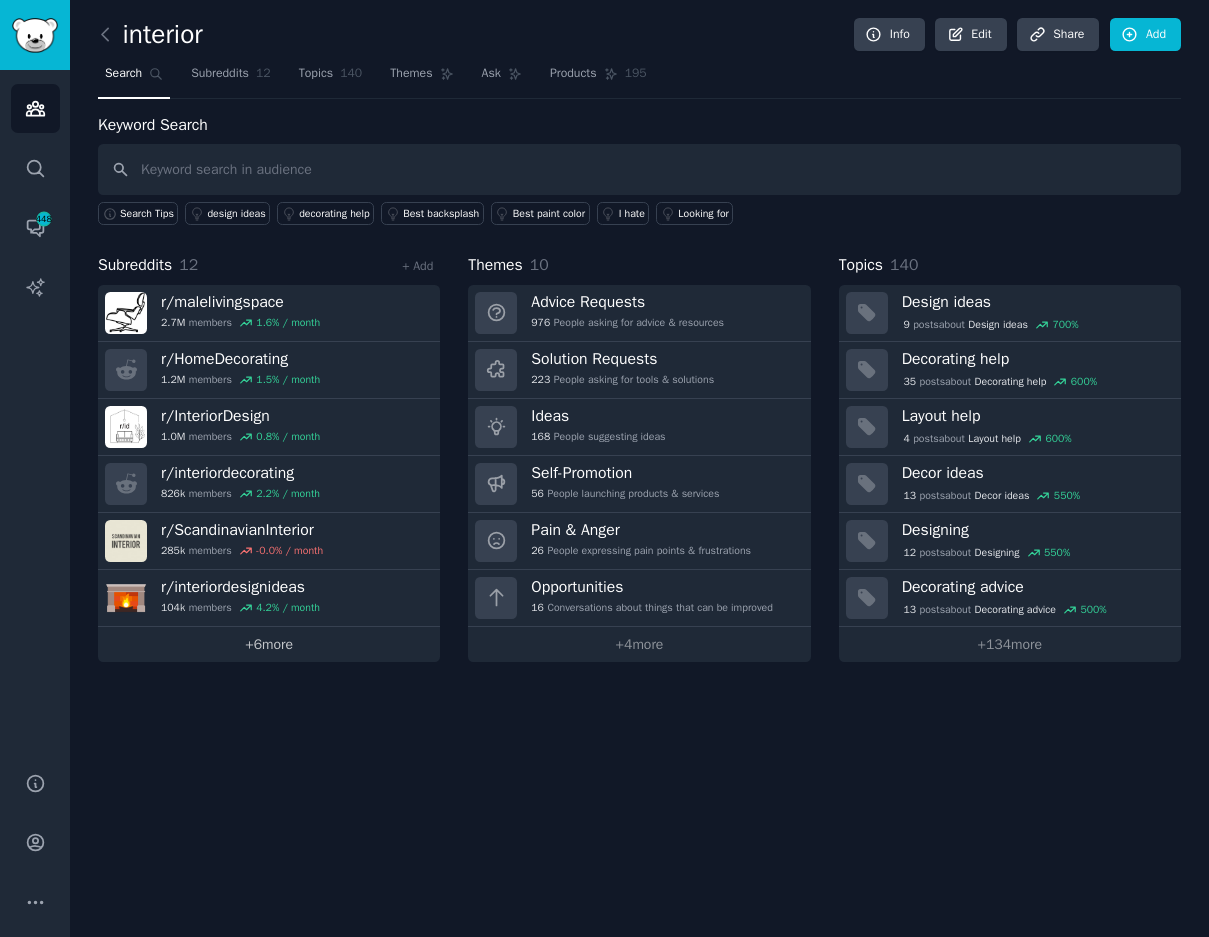 click on "+  6  more" at bounding box center [269, 644] 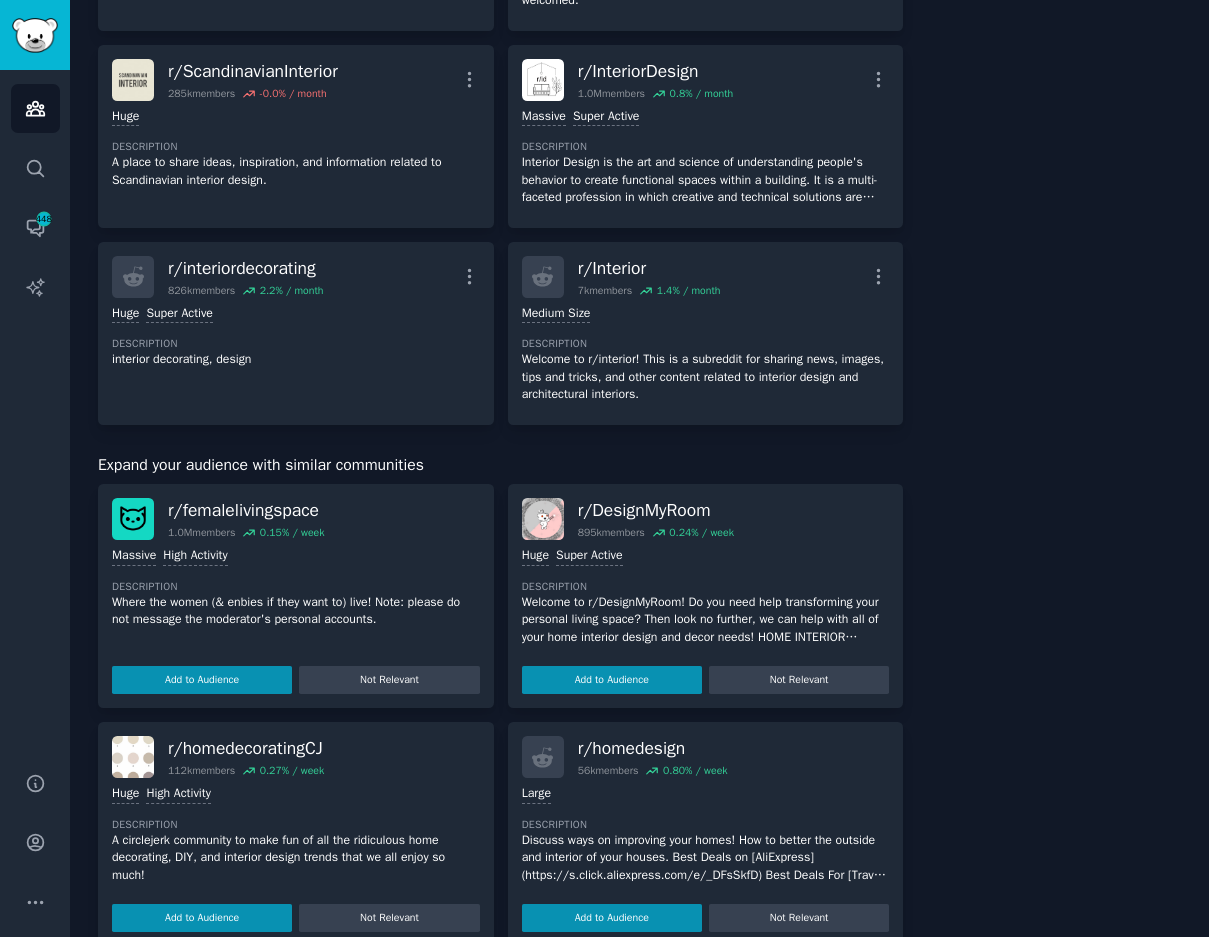 scroll, scrollTop: 600, scrollLeft: 0, axis: vertical 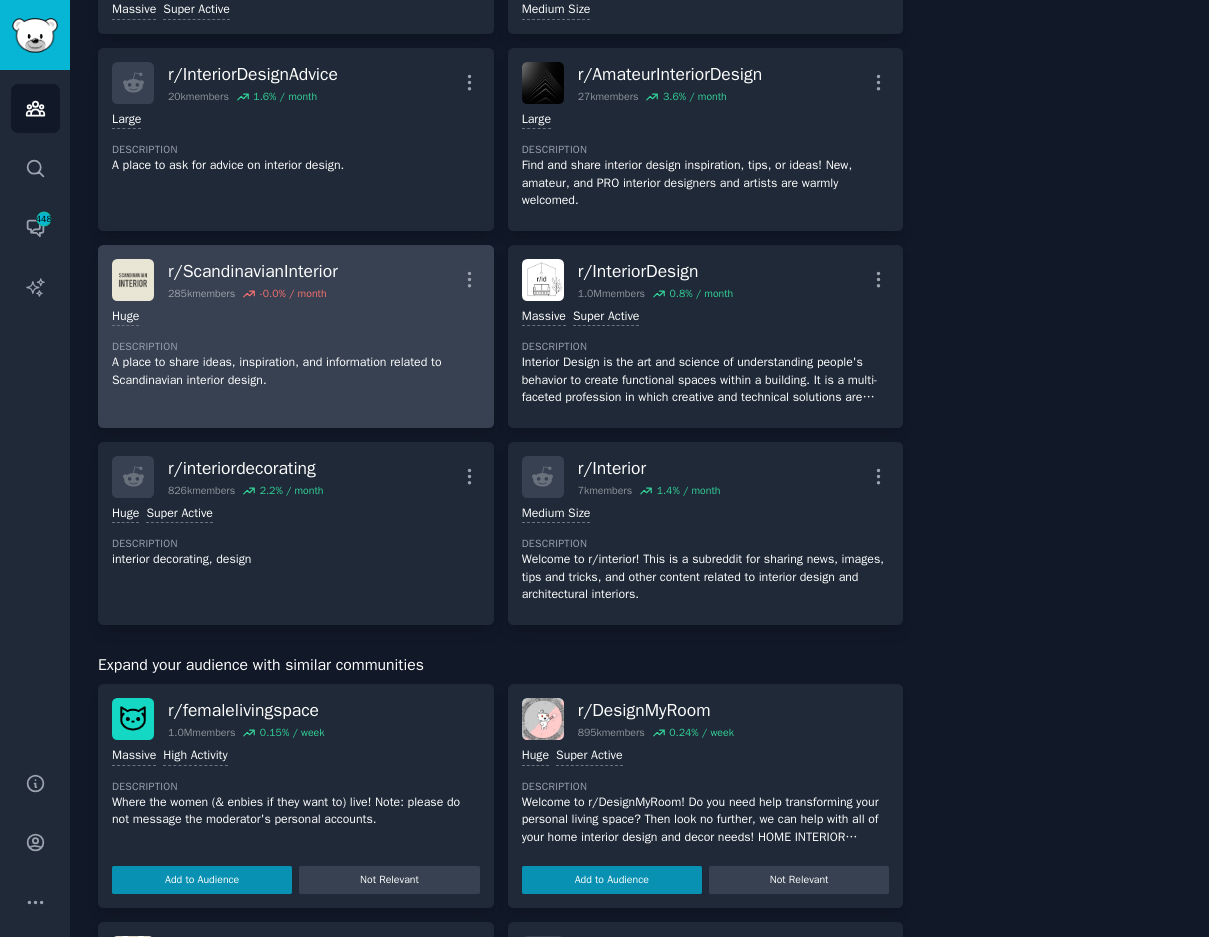 click on "r/ ScandinavianInterior 285k  members -0.0 % / month More" at bounding box center (296, 280) 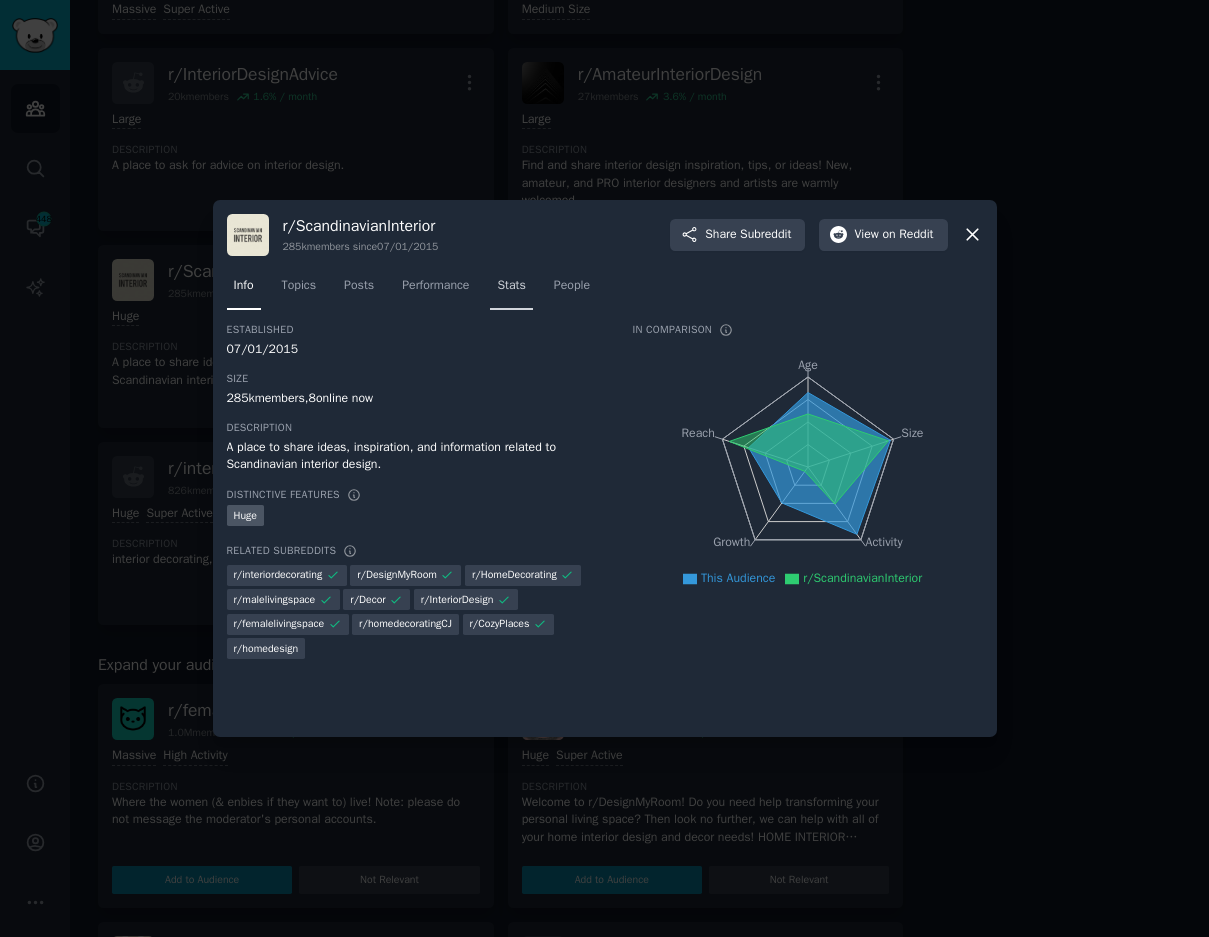 click on "Stats" at bounding box center [511, 286] 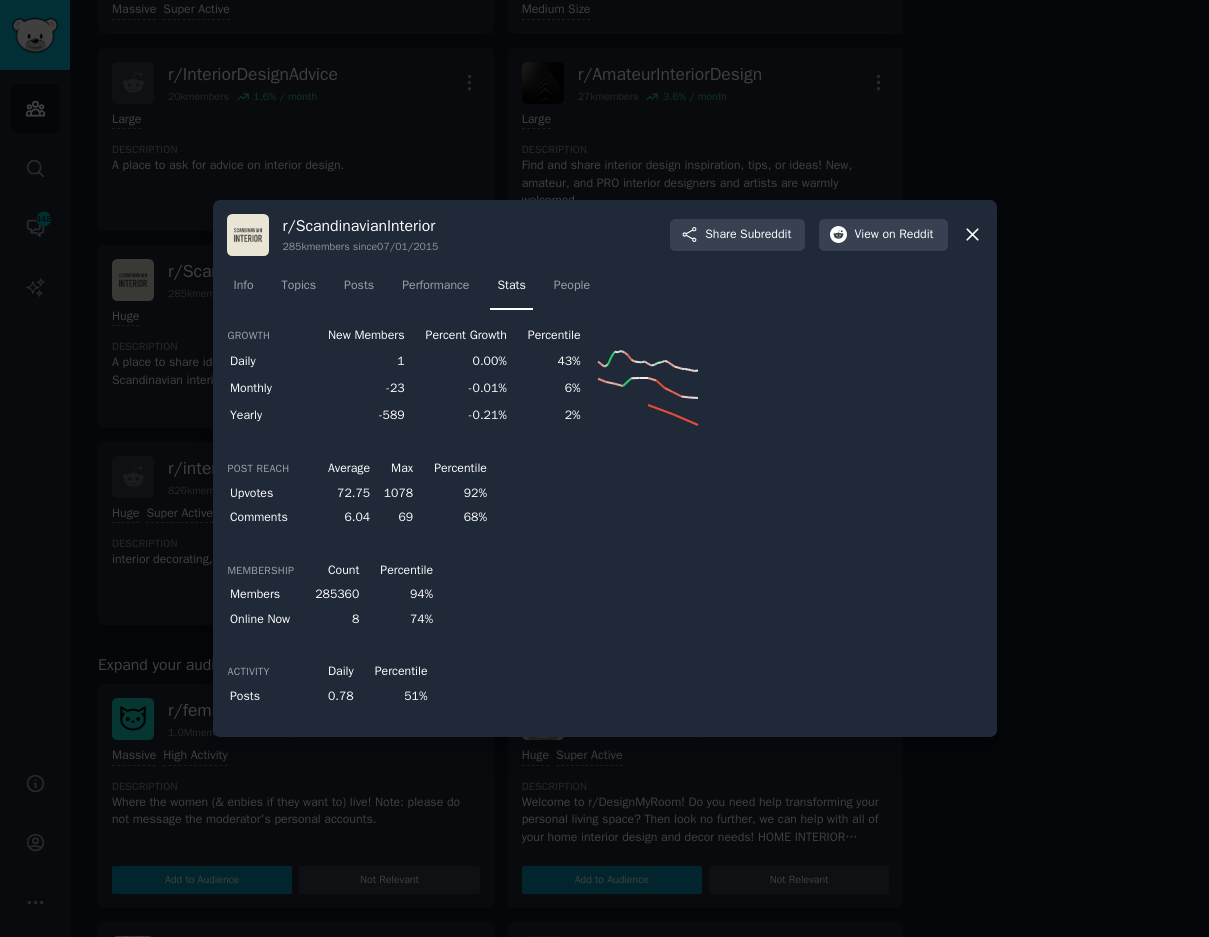 click at bounding box center (604, 468) 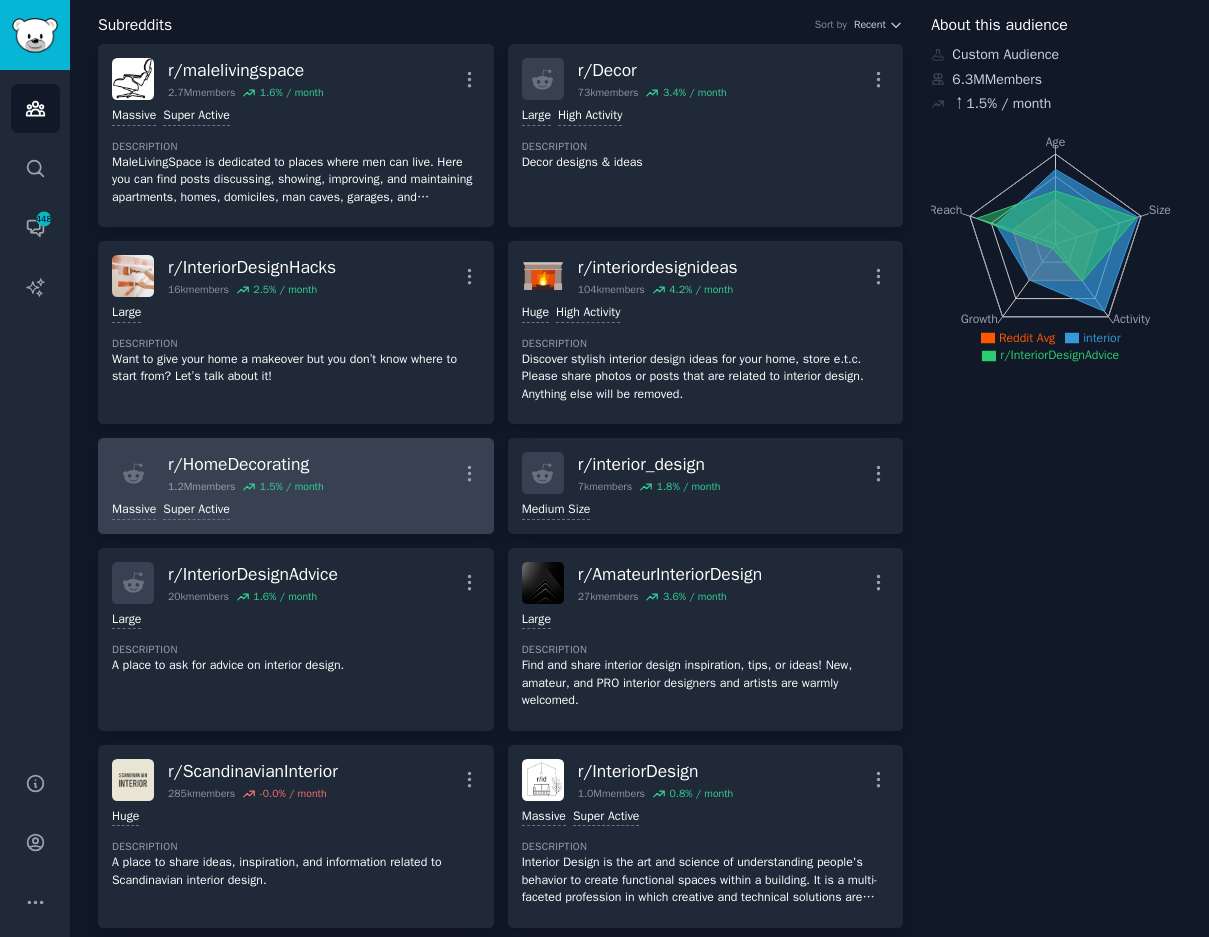 scroll, scrollTop: 0, scrollLeft: 0, axis: both 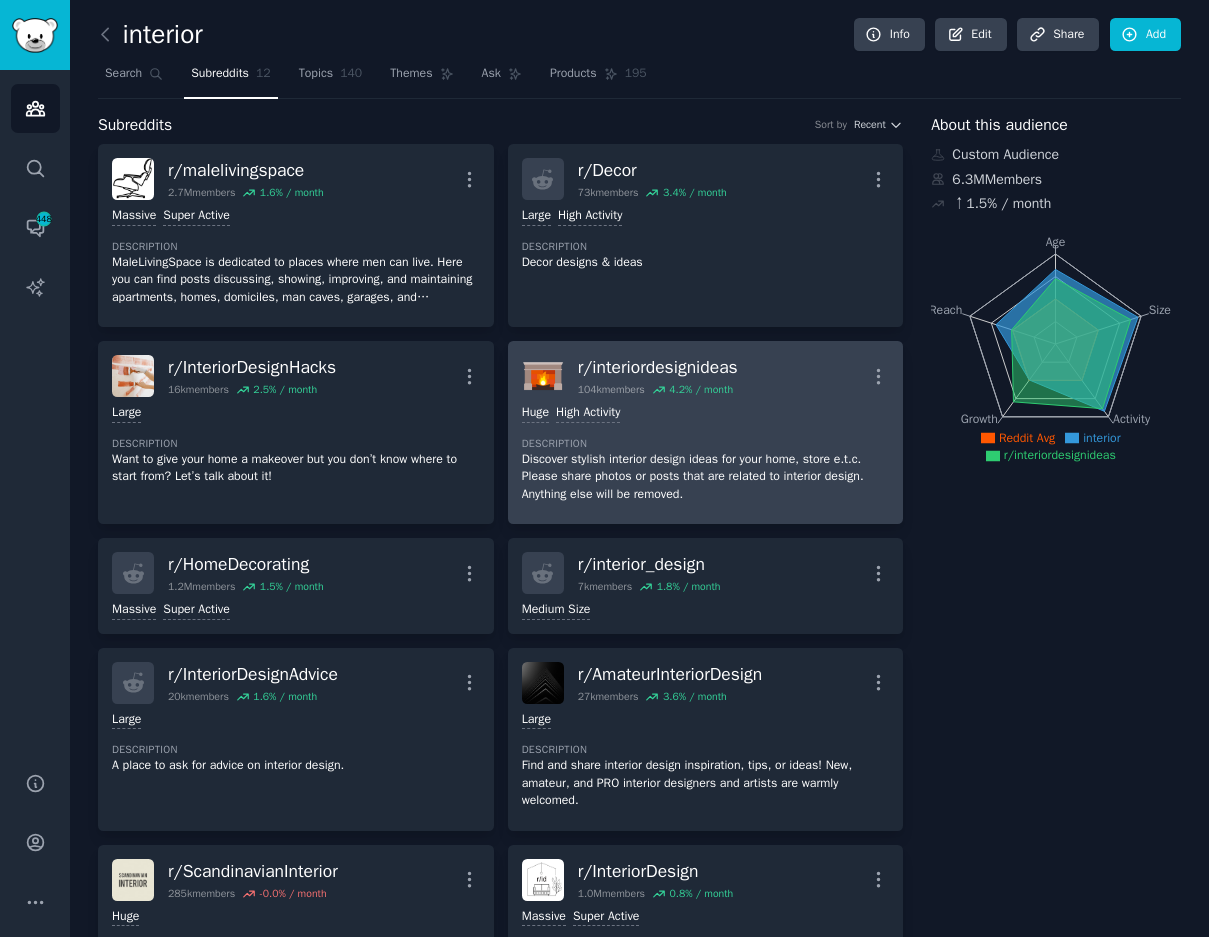 click on "Huge High Activity Description Discover stylish interior design ideas for your home, store e.t.c.
Please share photos or posts that are related to interior design. Anything else will be removed." at bounding box center [706, 453] 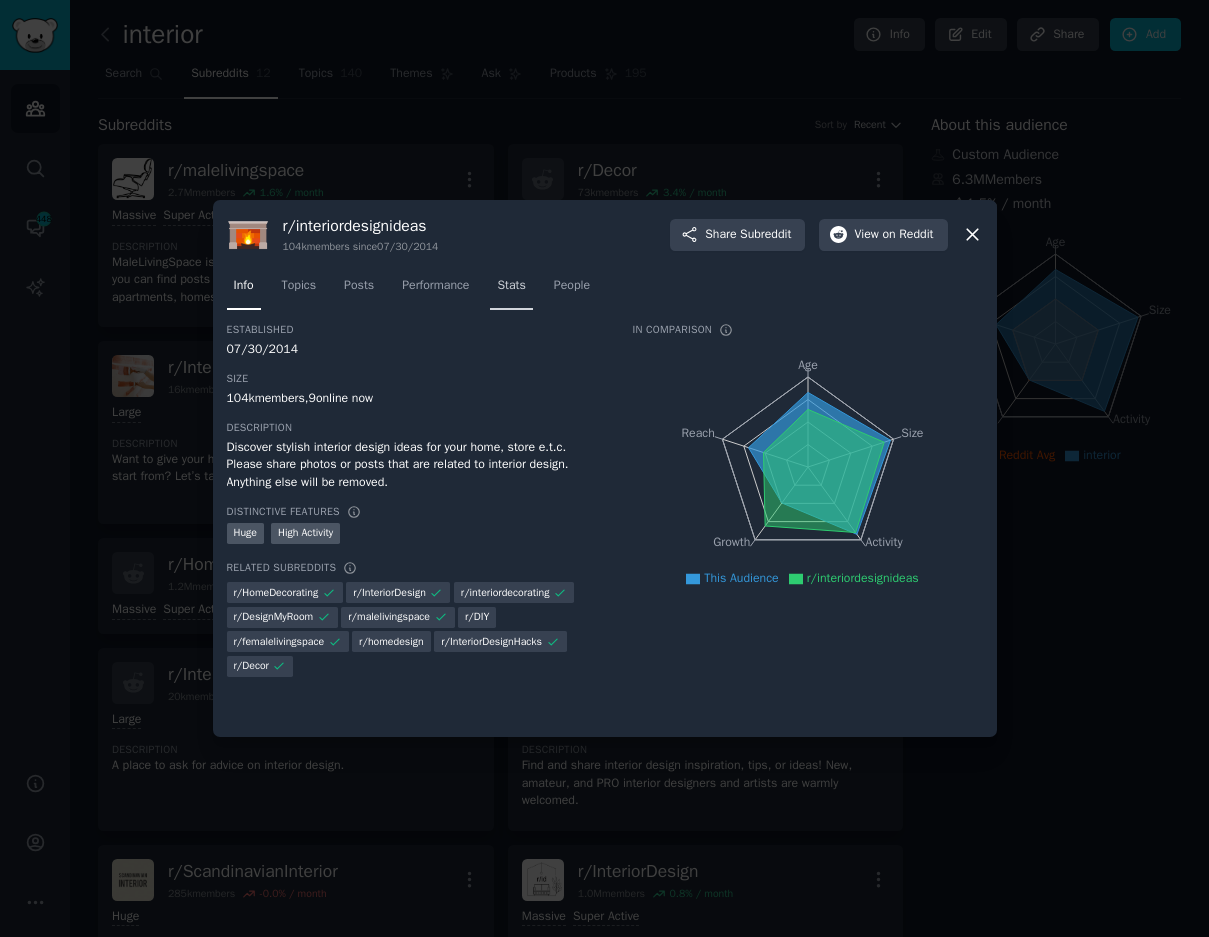 click on "Stats" at bounding box center (511, 286) 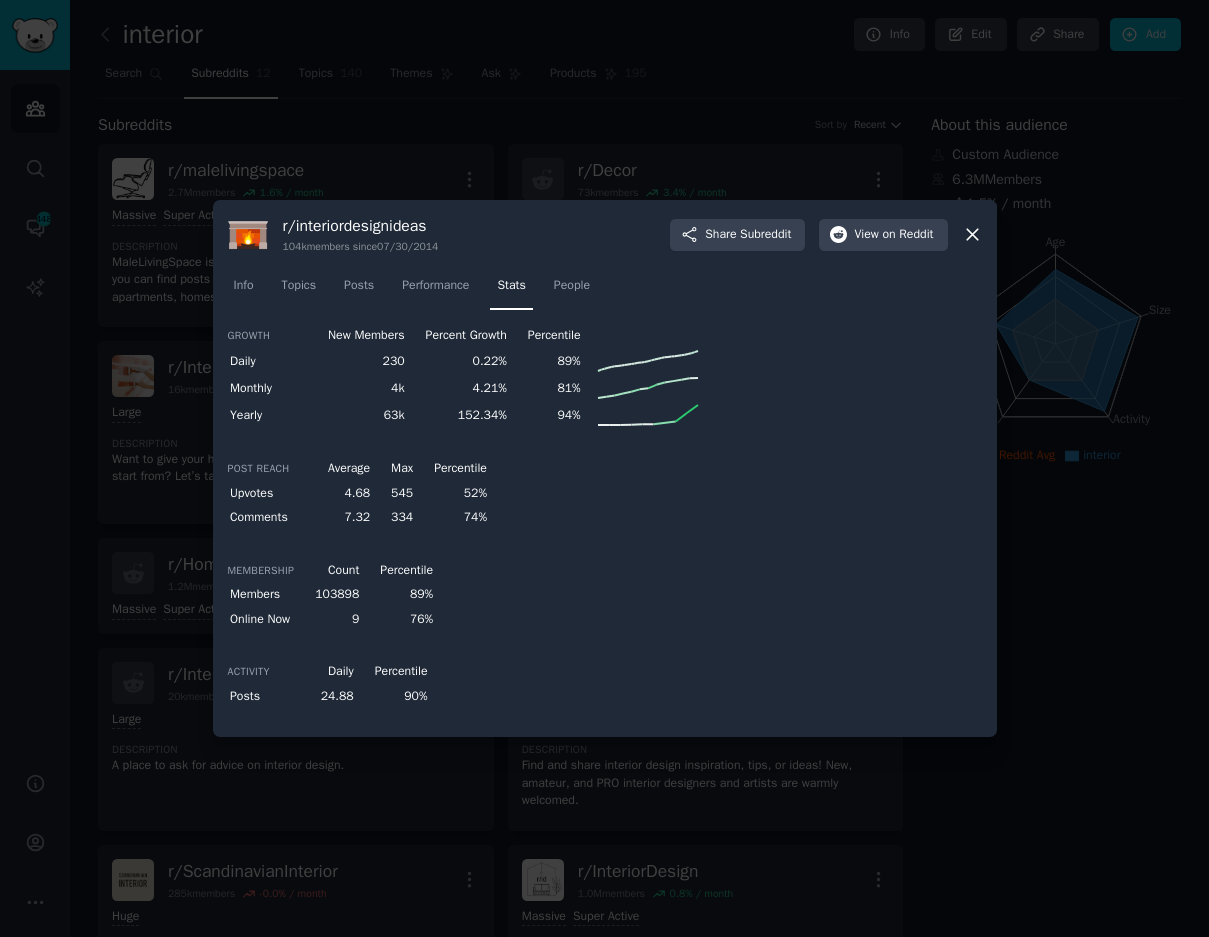 click at bounding box center (604, 468) 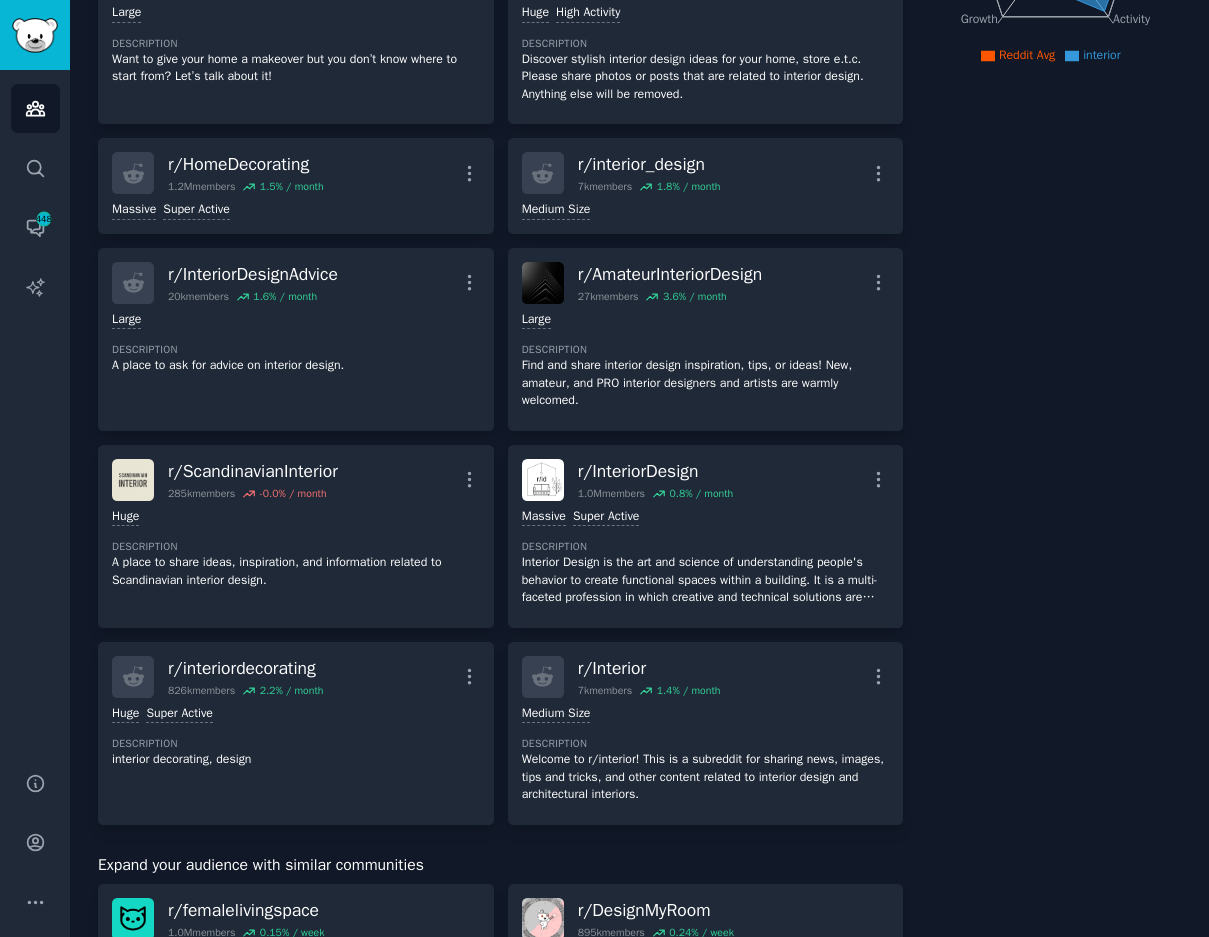 scroll, scrollTop: 600, scrollLeft: 0, axis: vertical 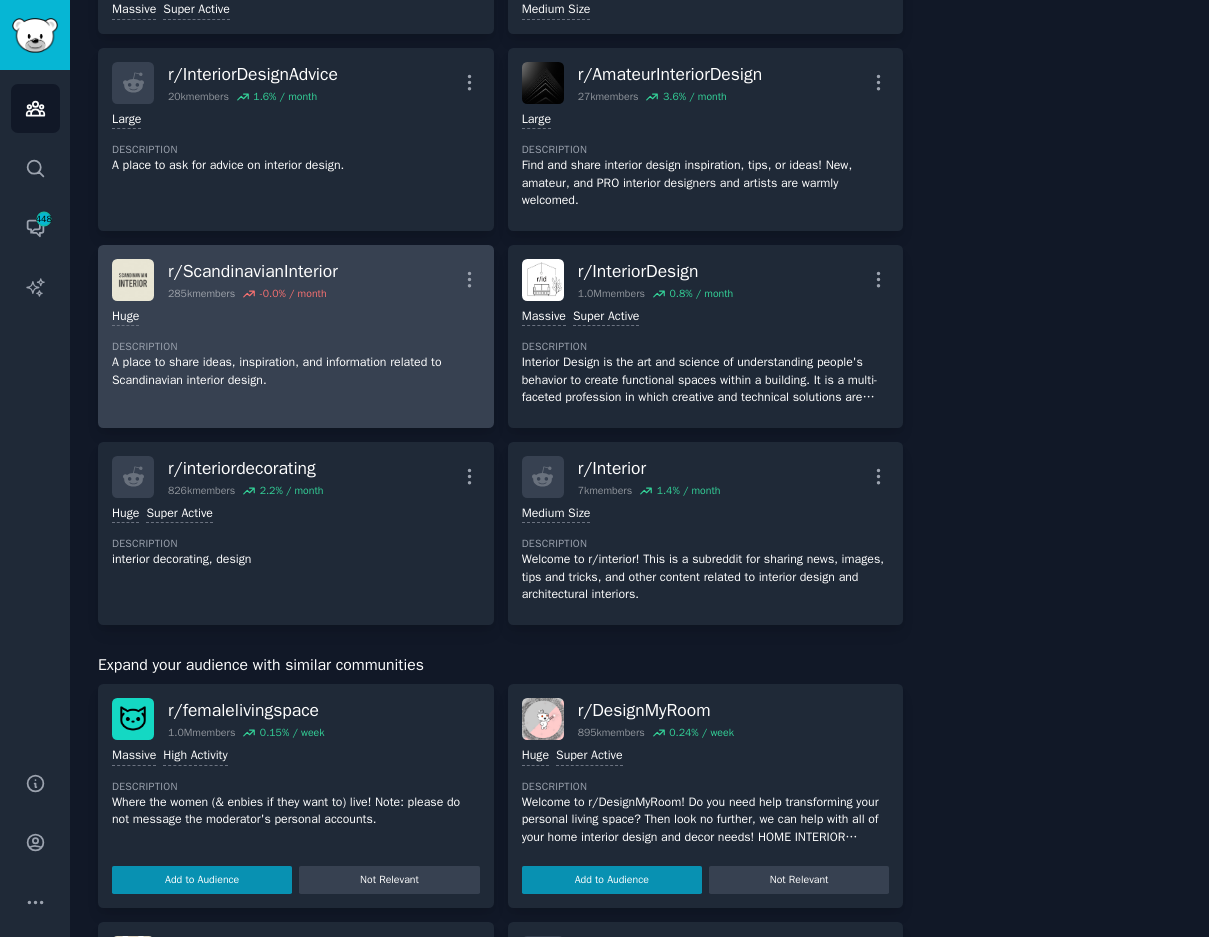 click on "Description" at bounding box center (296, 347) 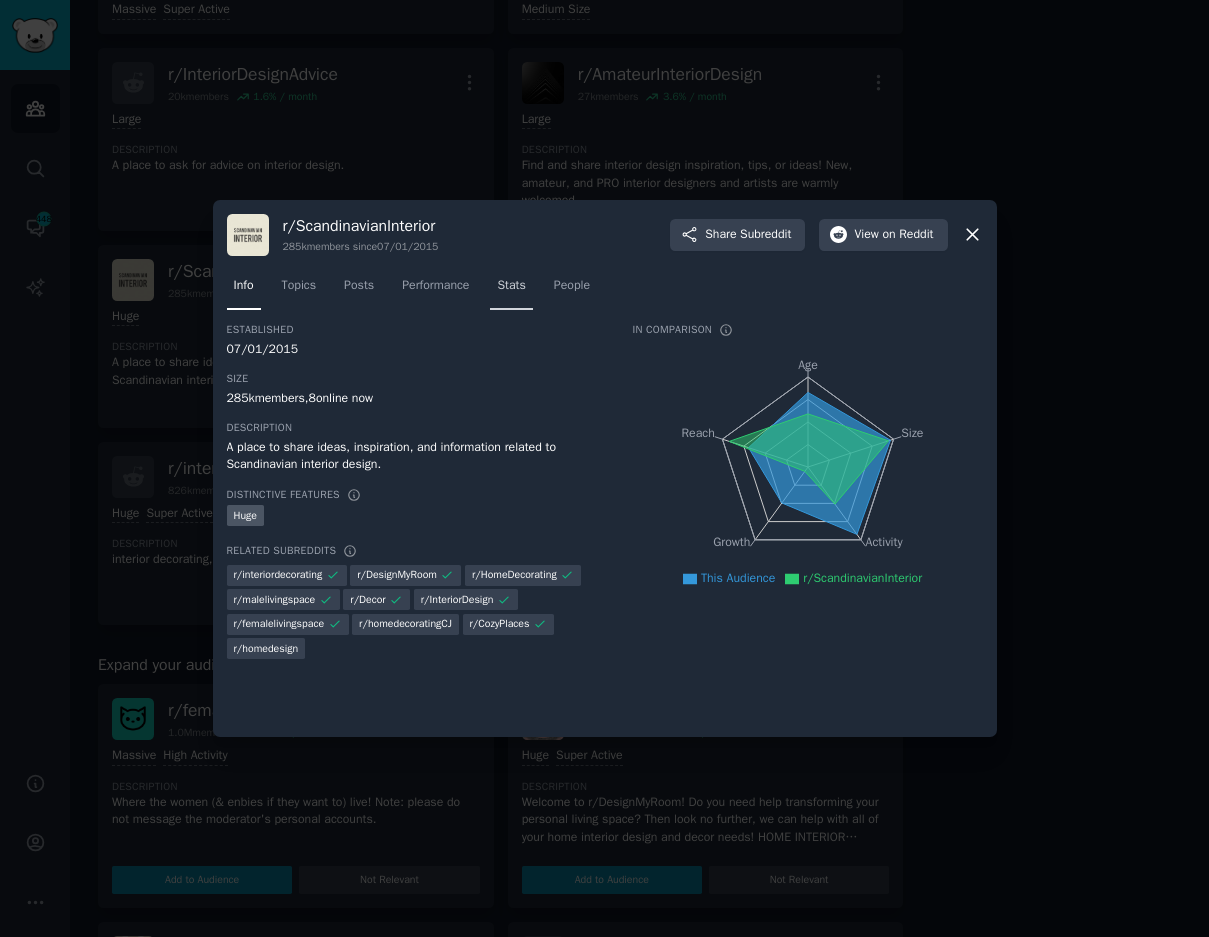 click on "Stats" at bounding box center (511, 286) 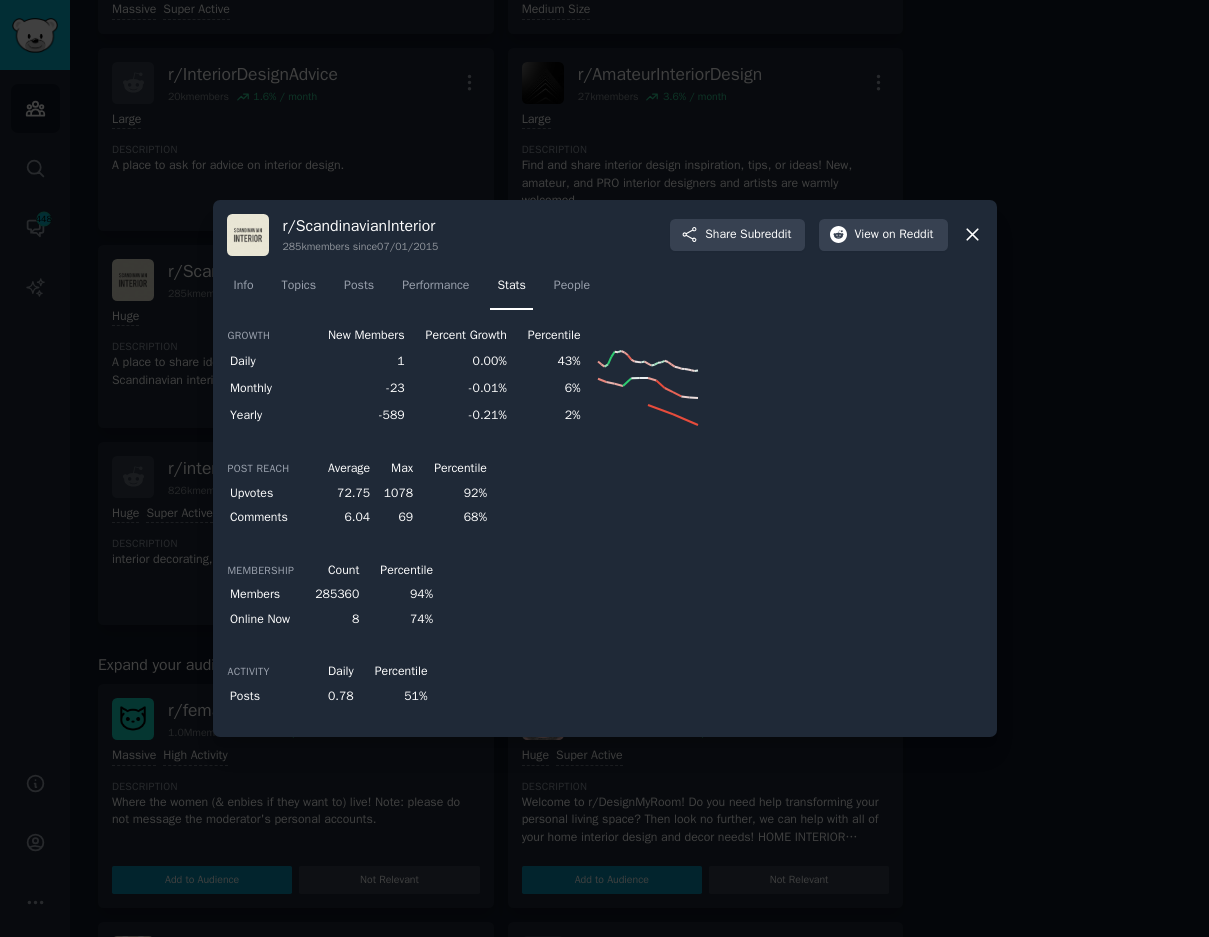 click at bounding box center (604, 468) 